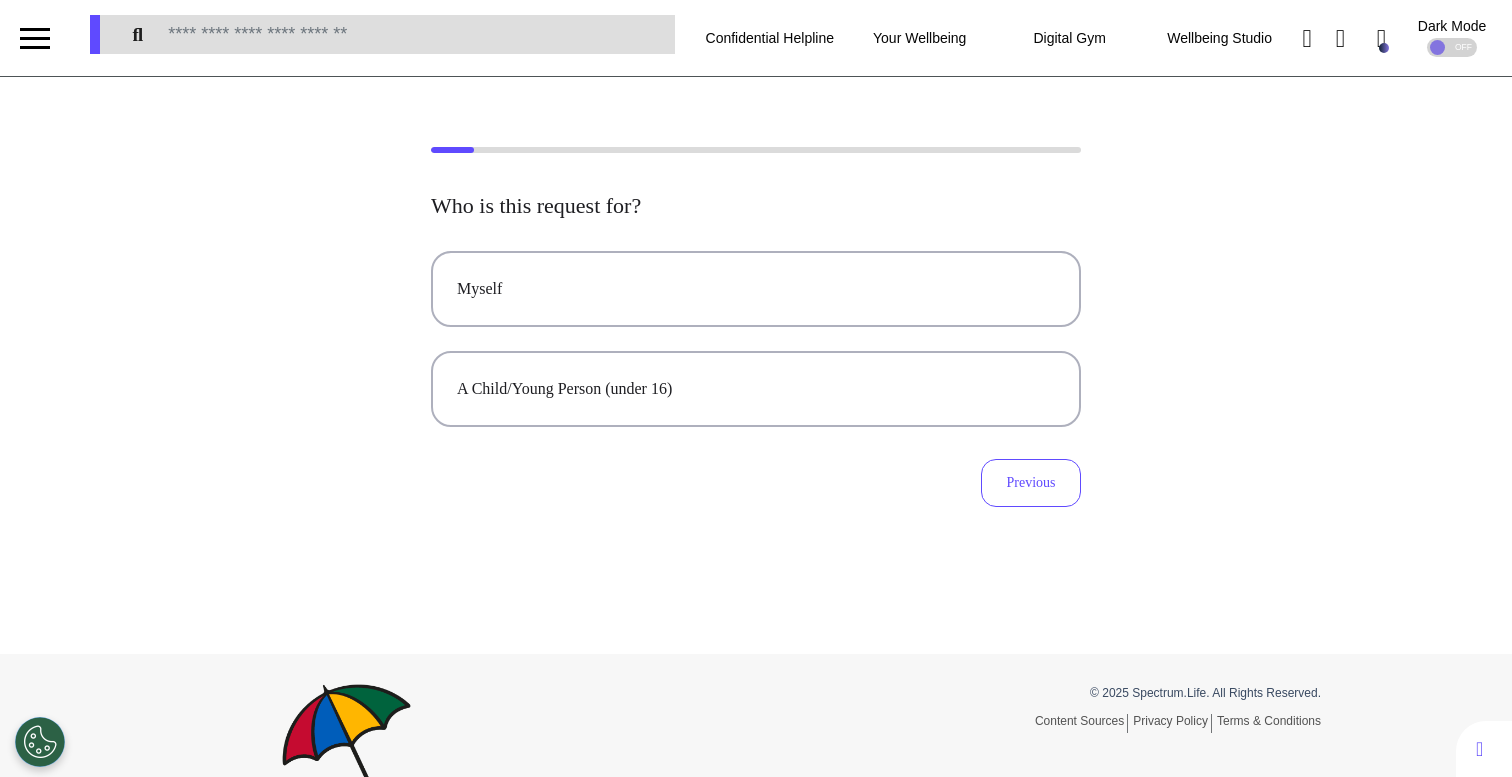 scroll, scrollTop: 0, scrollLeft: 0, axis: both 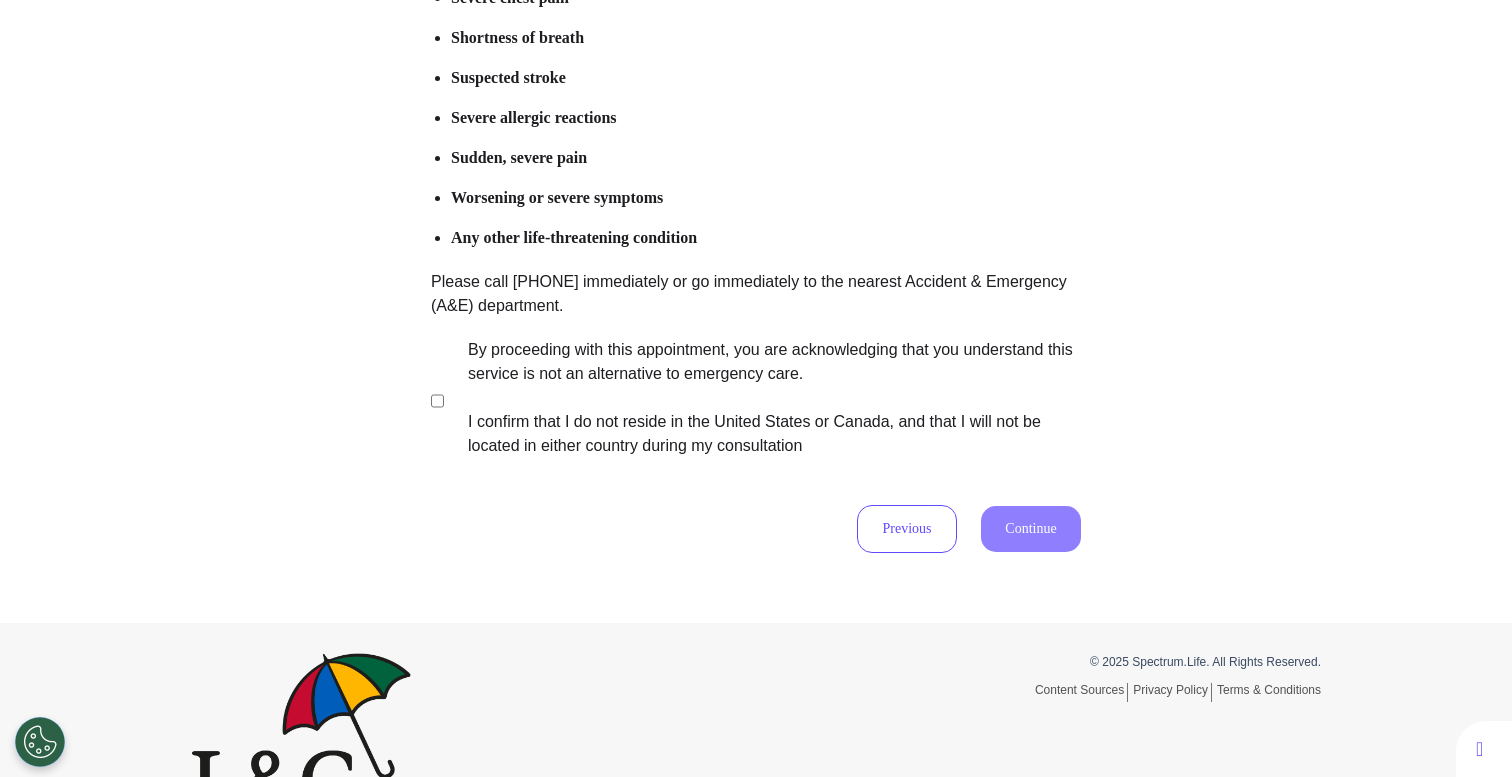 click on "By proceeding with this appointment, you are acknowledging that you understand this service is not an alternative to emergency care. I confirm that I do not reside in the United States or Canada, and that I will not be located in either country during my consultation" at bounding box center [761, 398] 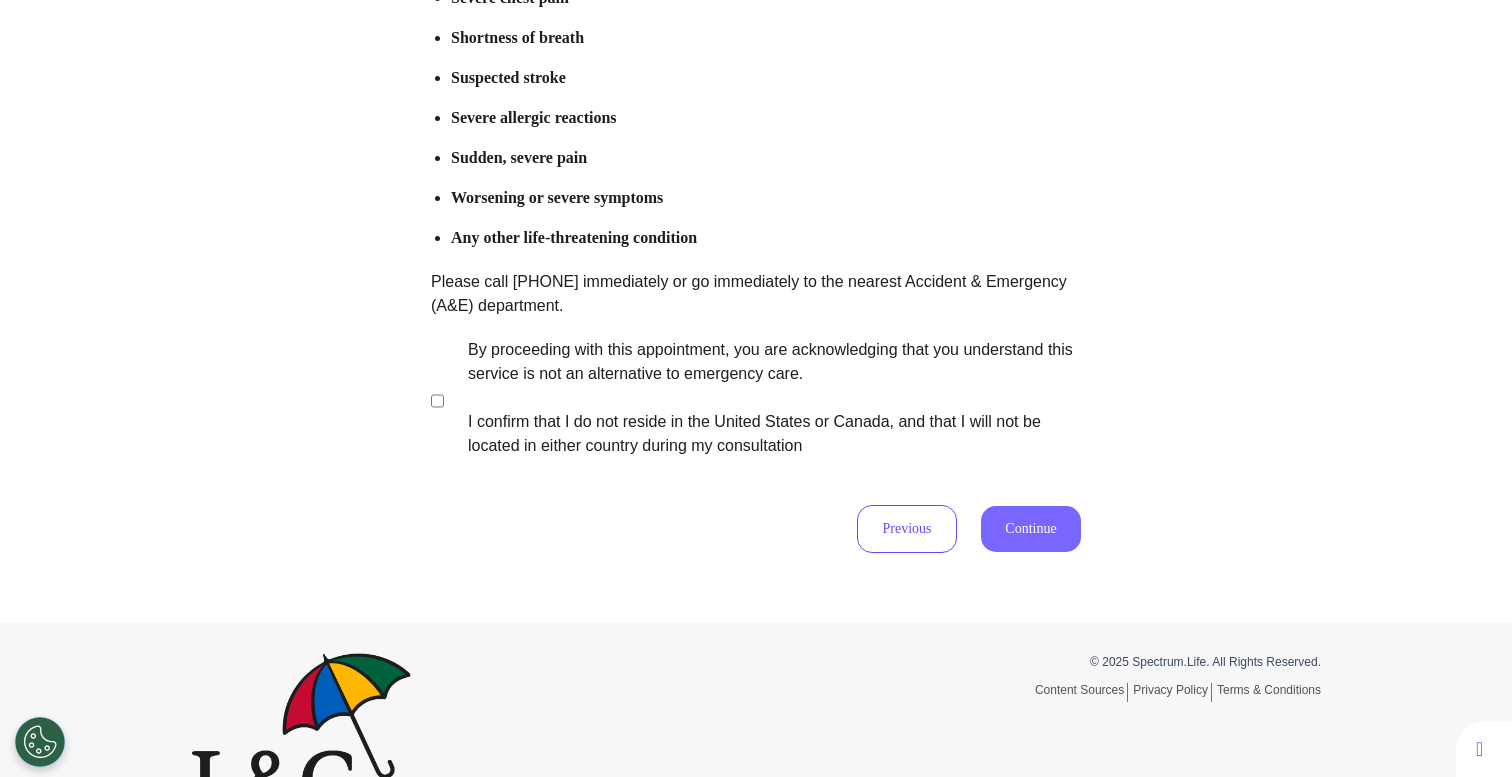 click on "Continue" at bounding box center [1031, 529] 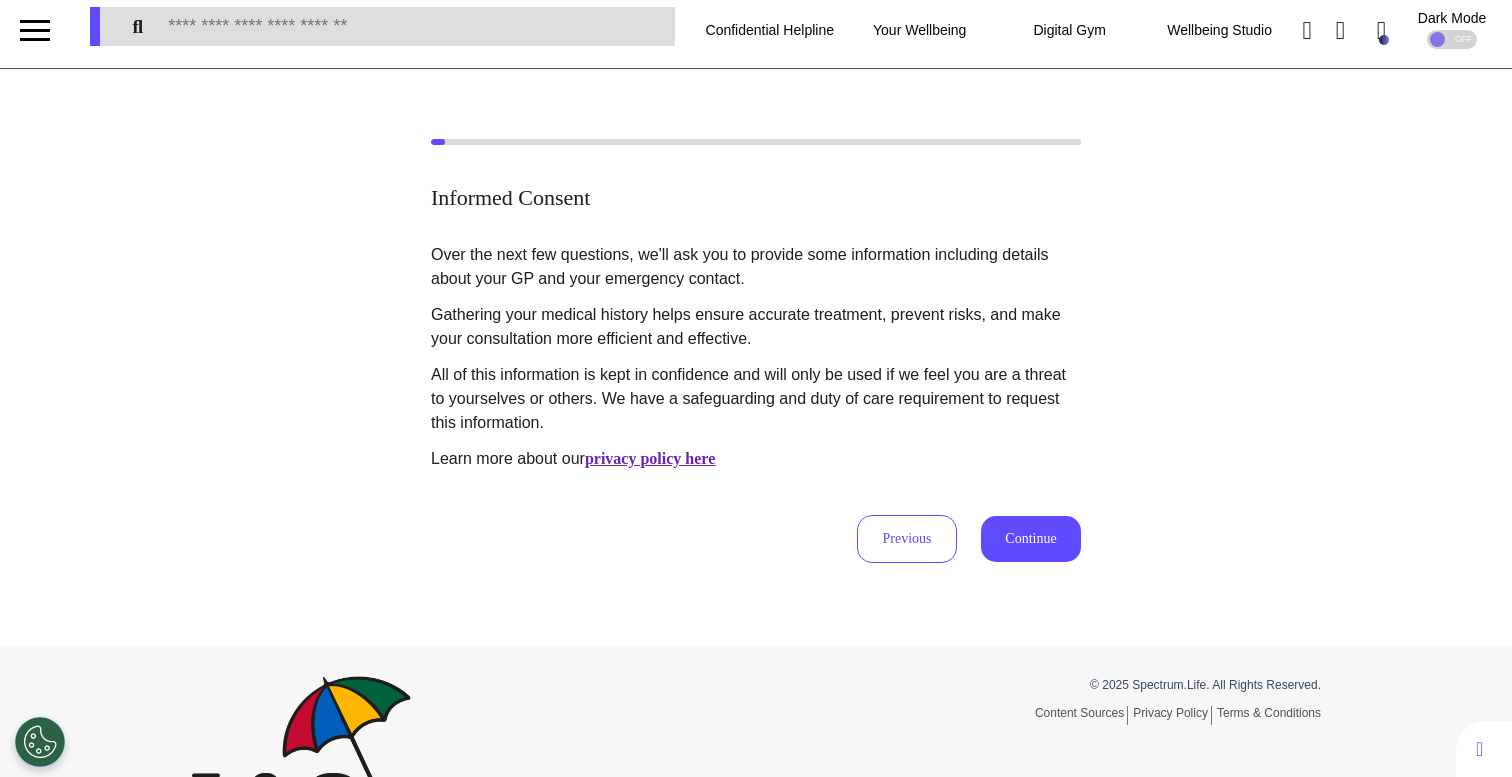 scroll, scrollTop: 0, scrollLeft: 0, axis: both 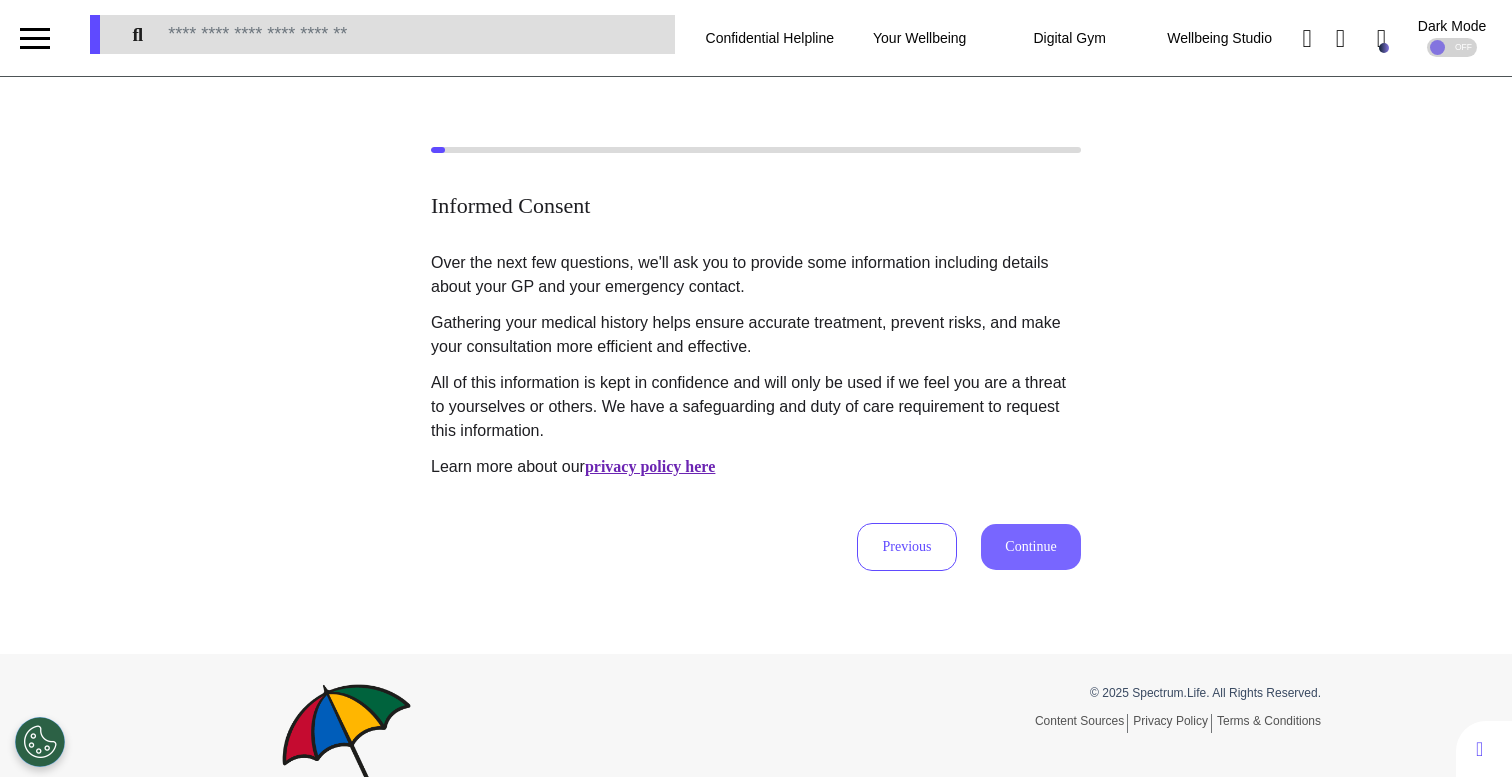 click on "Continue" at bounding box center [1031, 547] 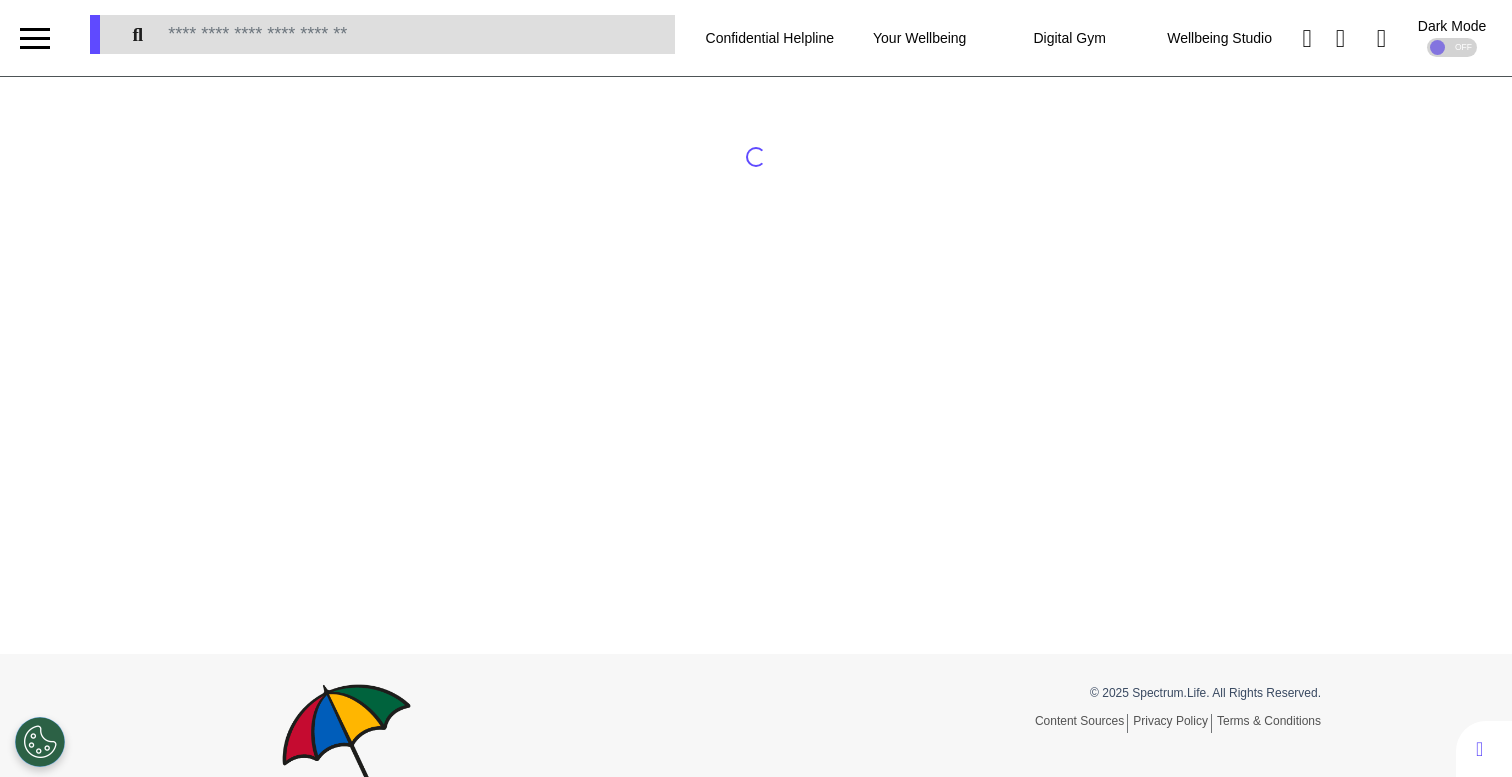 scroll, scrollTop: 0, scrollLeft: 0, axis: both 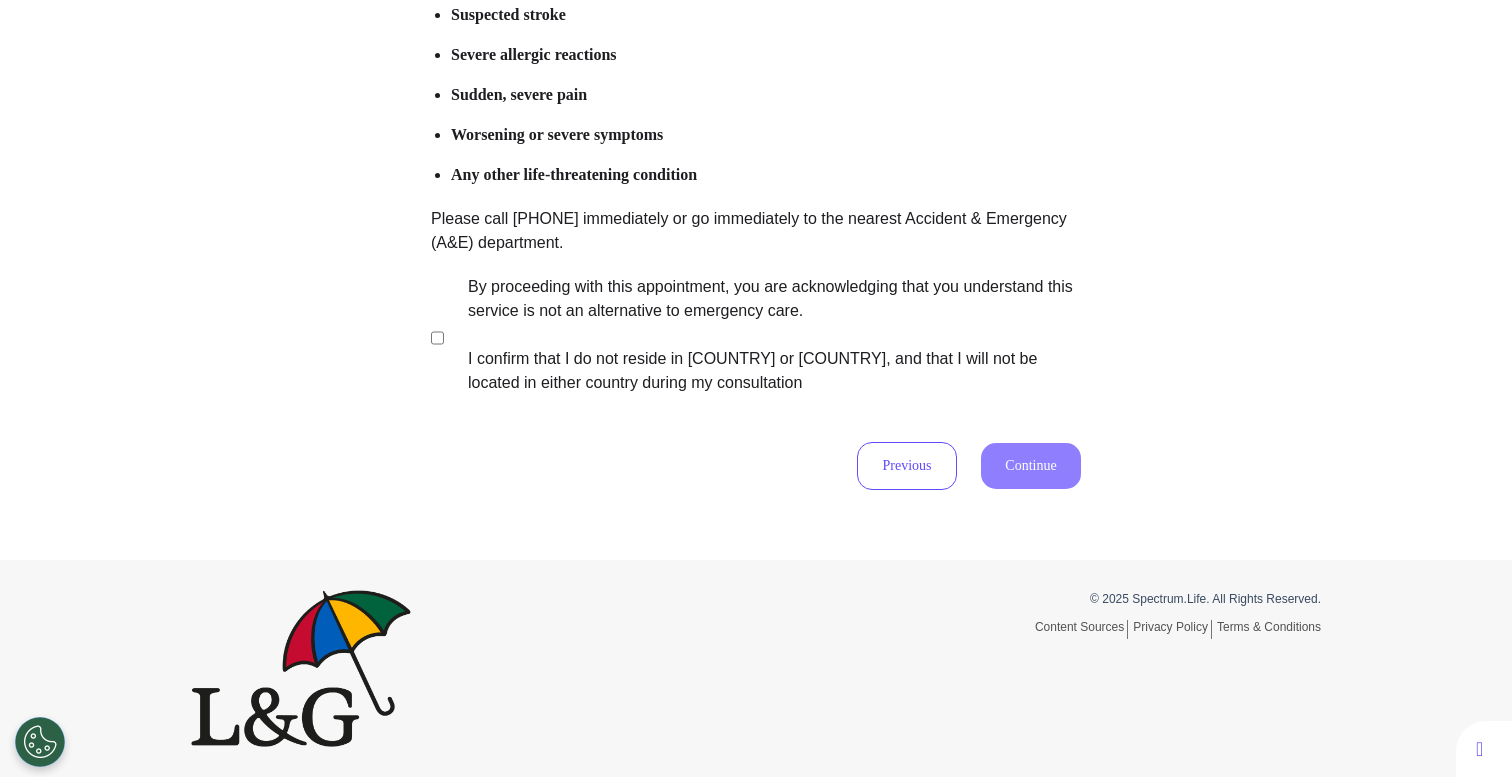 click on "By proceeding with this appointment, you are acknowledging that you understand this service is not an alternative to emergency care. I confirm that I do not reside in the United States or Canada, and that I will not be located in either country during my consultation" at bounding box center [761, 335] 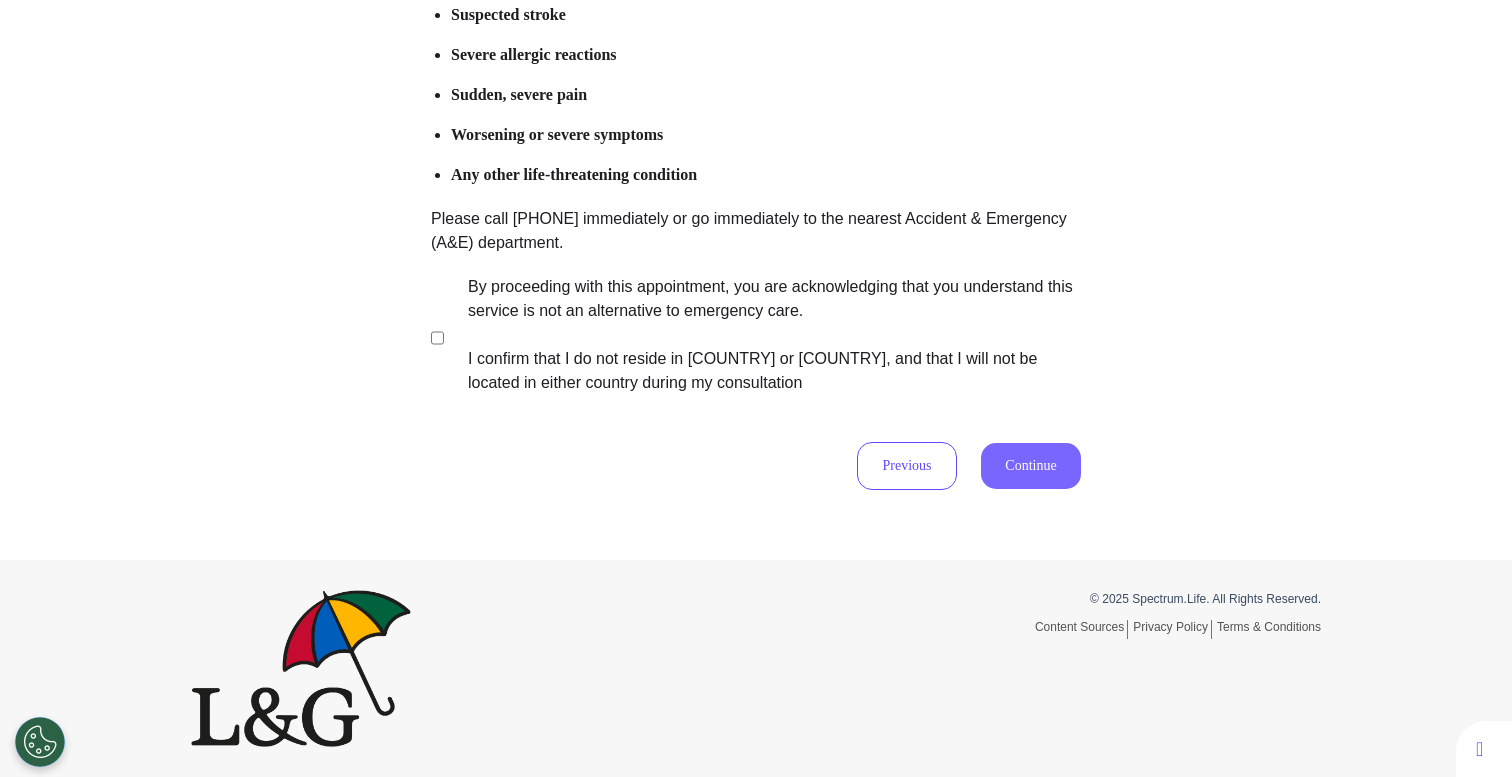 click on "Continue" at bounding box center [1031, 466] 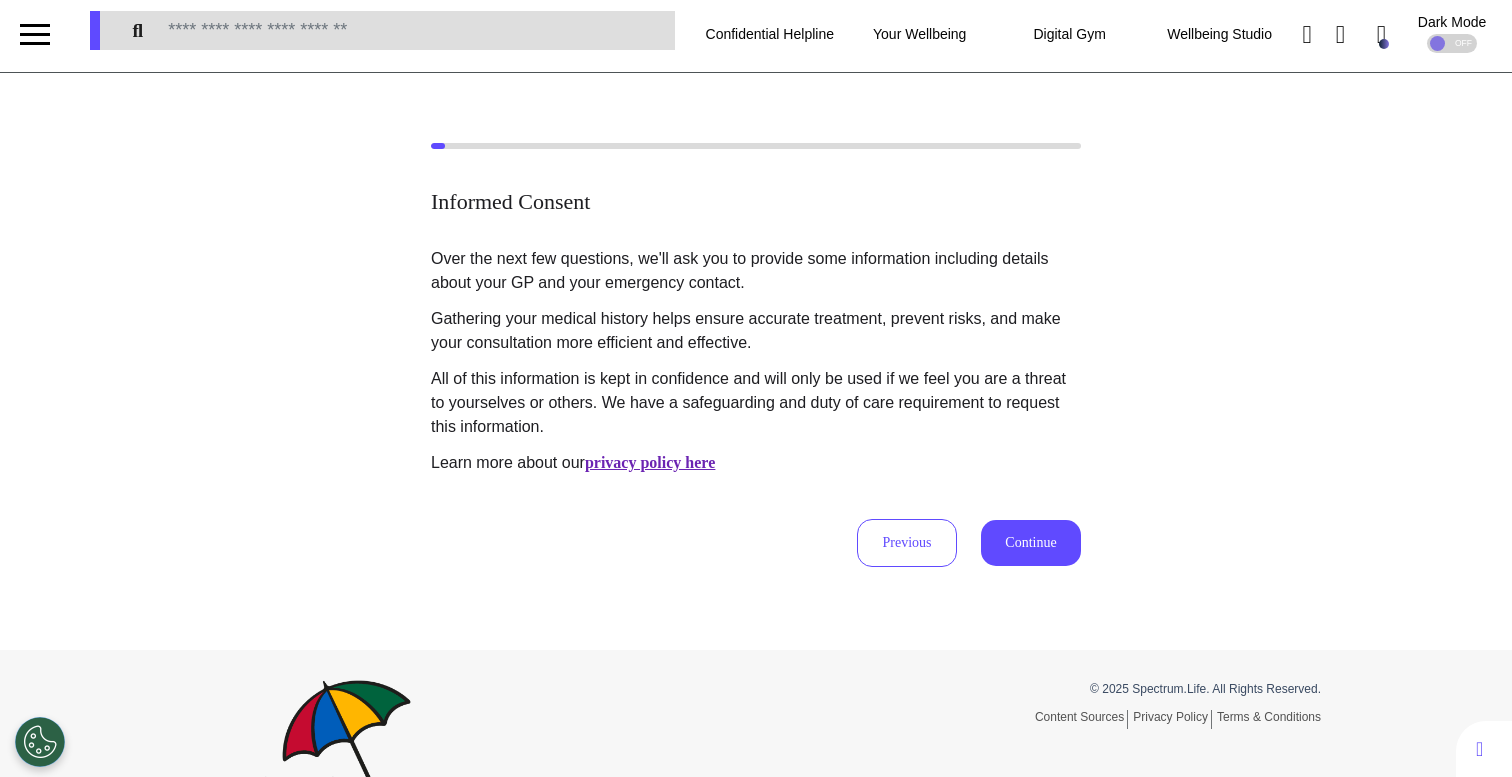 scroll, scrollTop: 0, scrollLeft: 0, axis: both 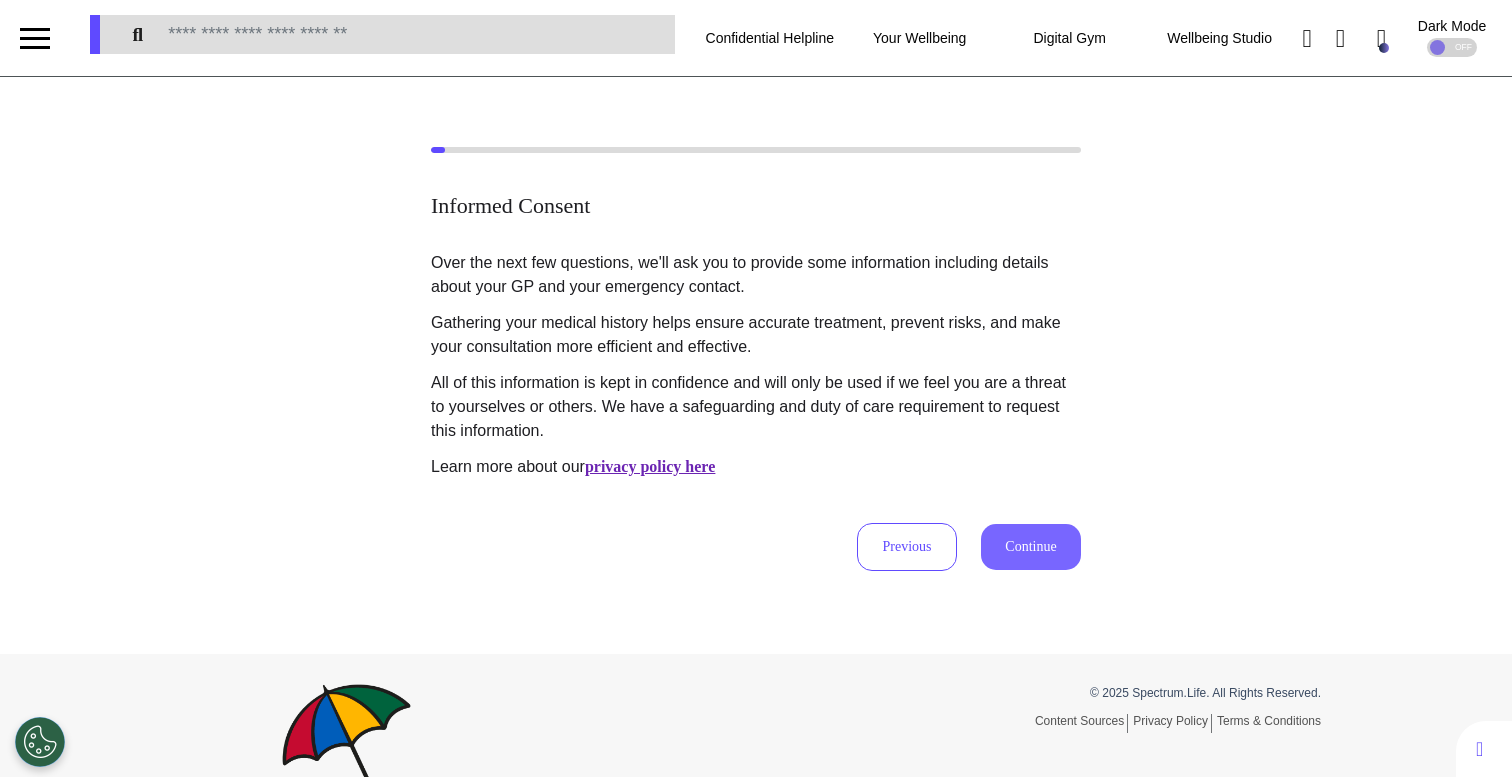 click on "Continue" at bounding box center (1031, 547) 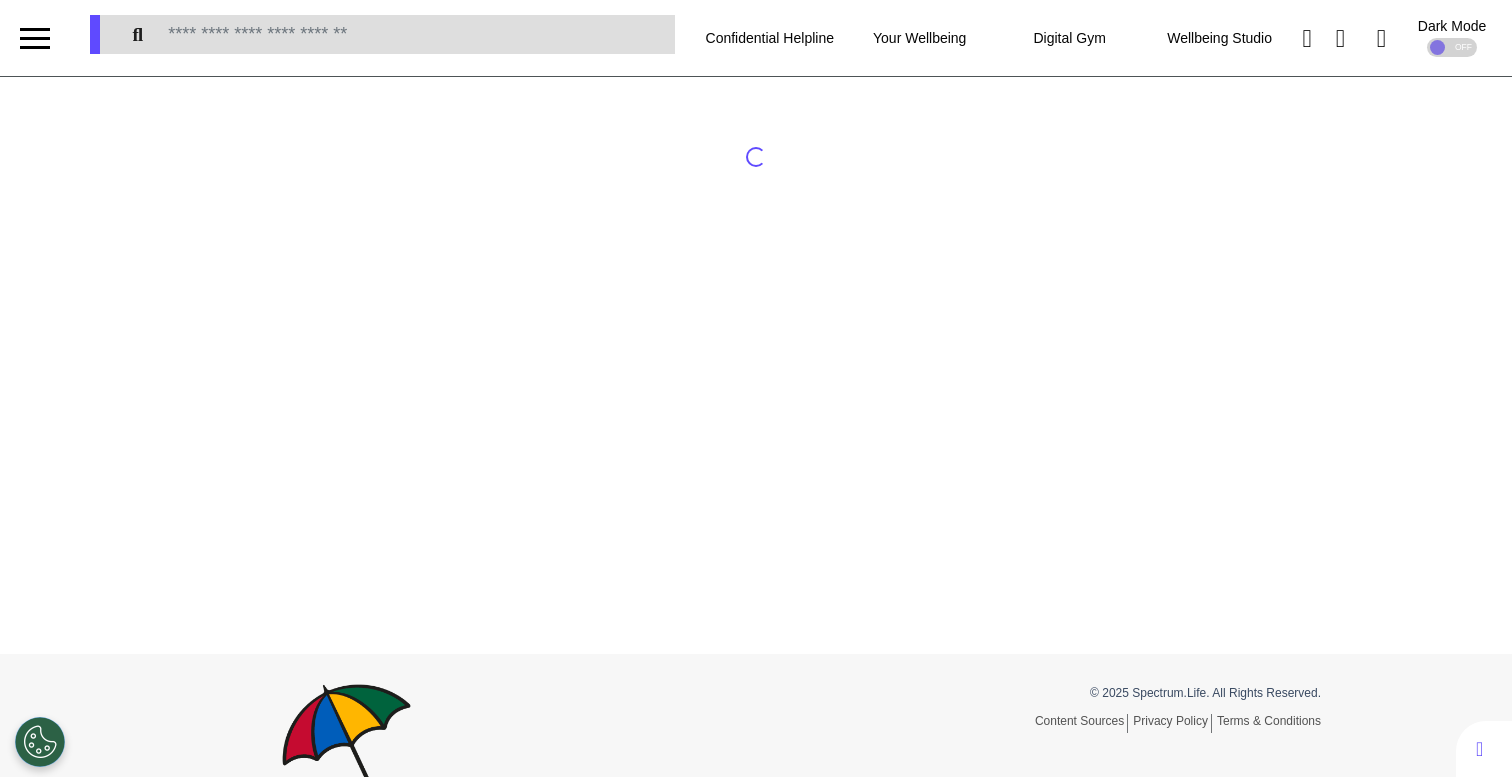 scroll, scrollTop: 0, scrollLeft: 0, axis: both 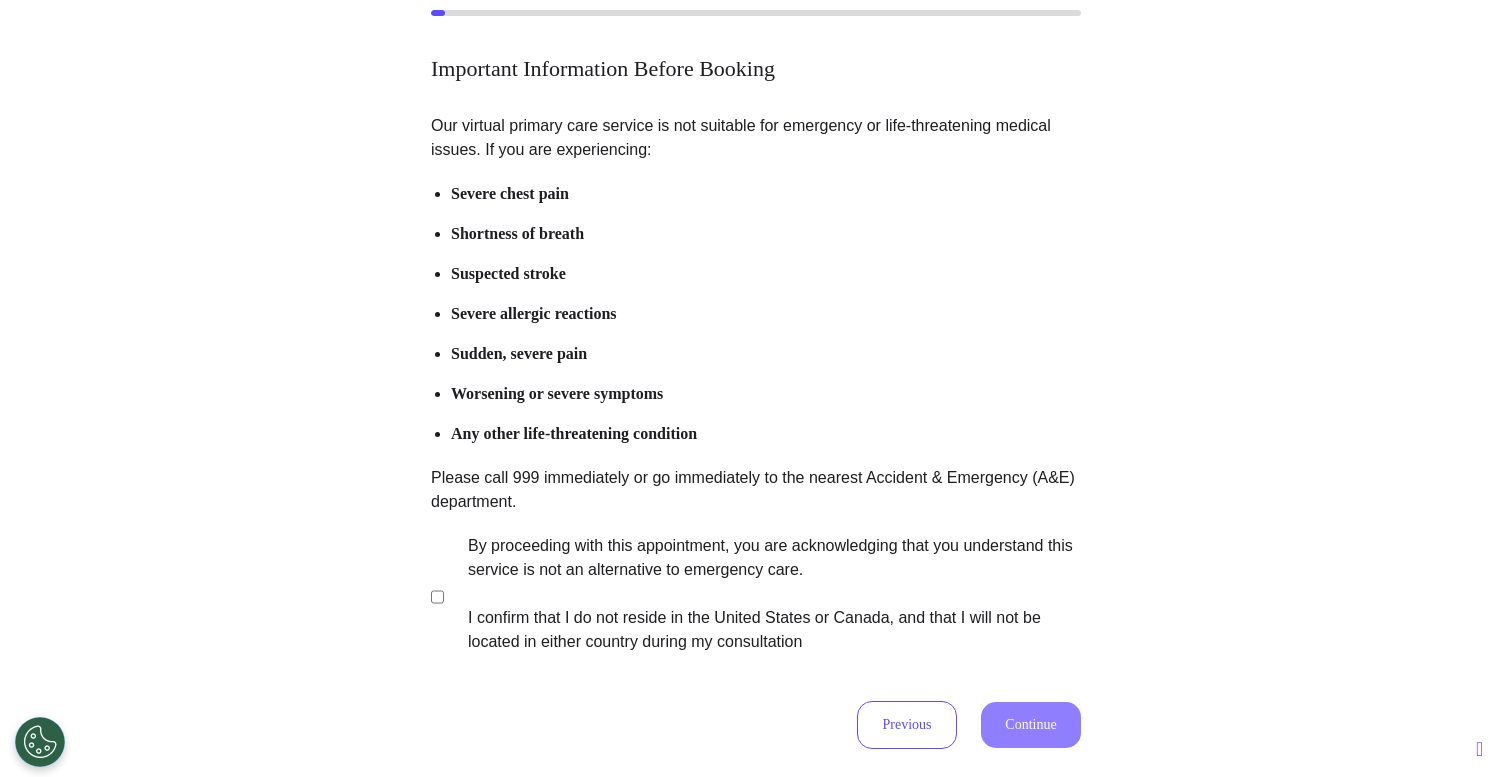 click on "By proceeding with this appointment, you are acknowledging that you understand this service is not an alternative to emergency care. I confirm that I do not reside in the United States or Canada, and that I will not be located in either country during my consultation" at bounding box center (761, 594) 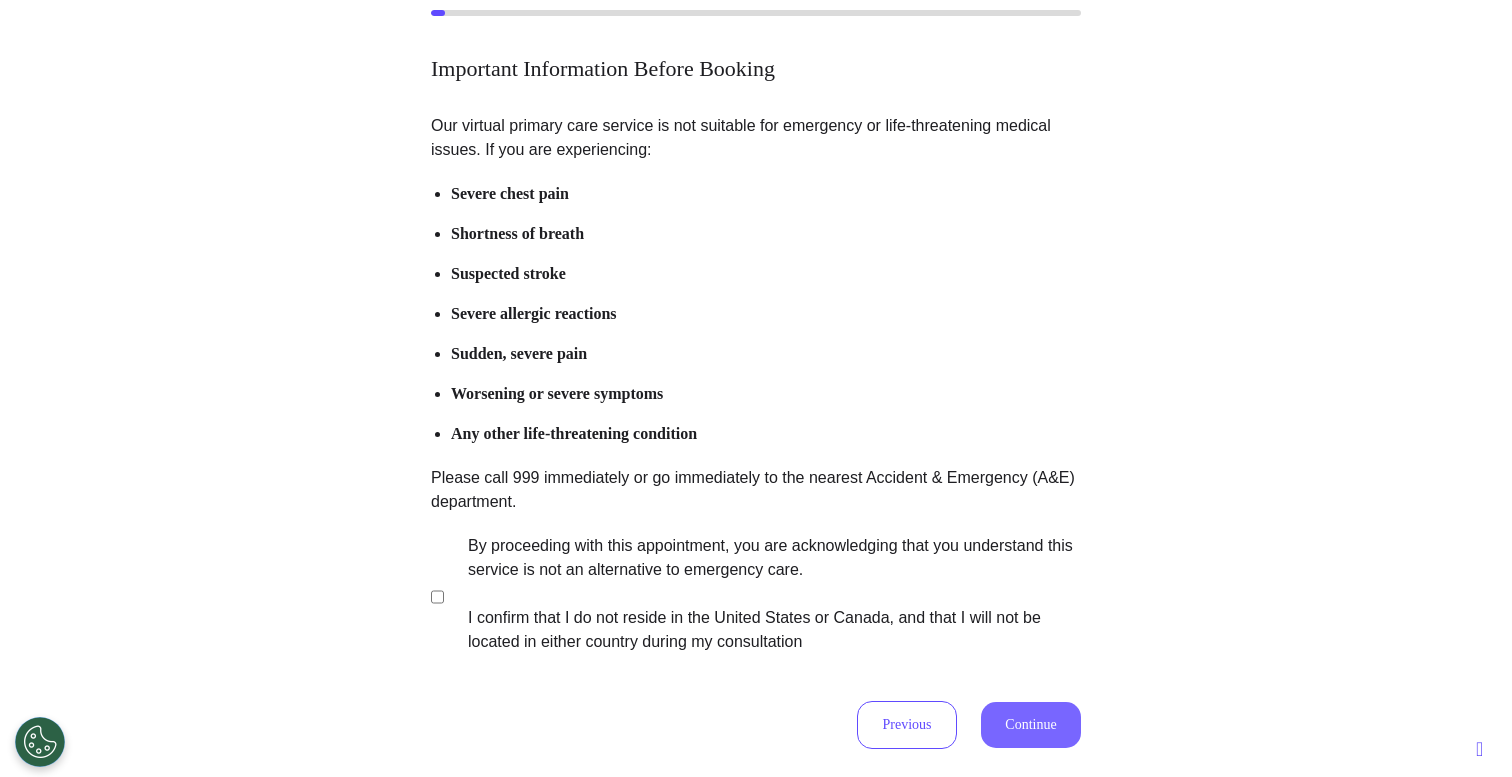click on "Continue" at bounding box center (1031, 725) 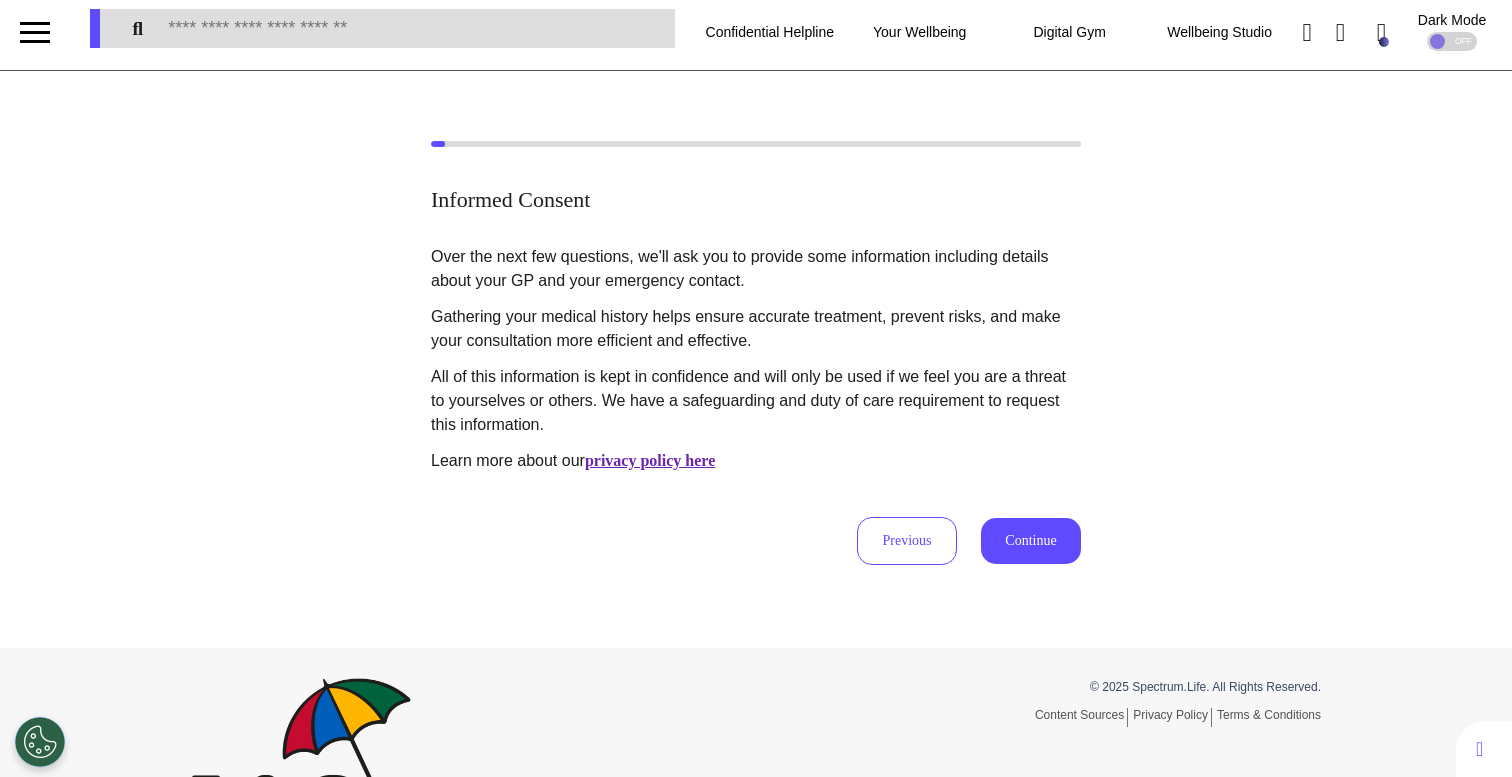 scroll, scrollTop: 0, scrollLeft: 0, axis: both 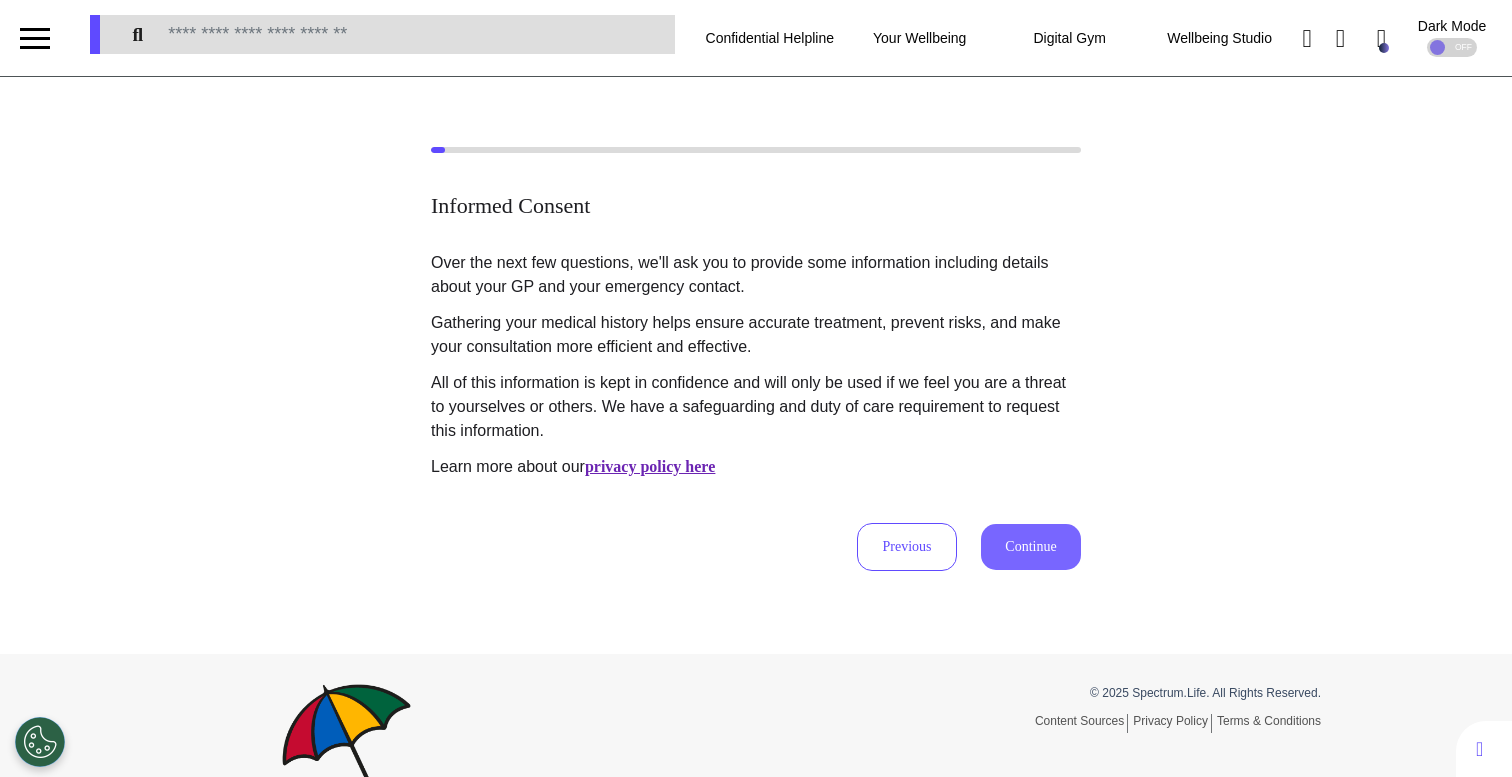click on "Continue" at bounding box center [1031, 547] 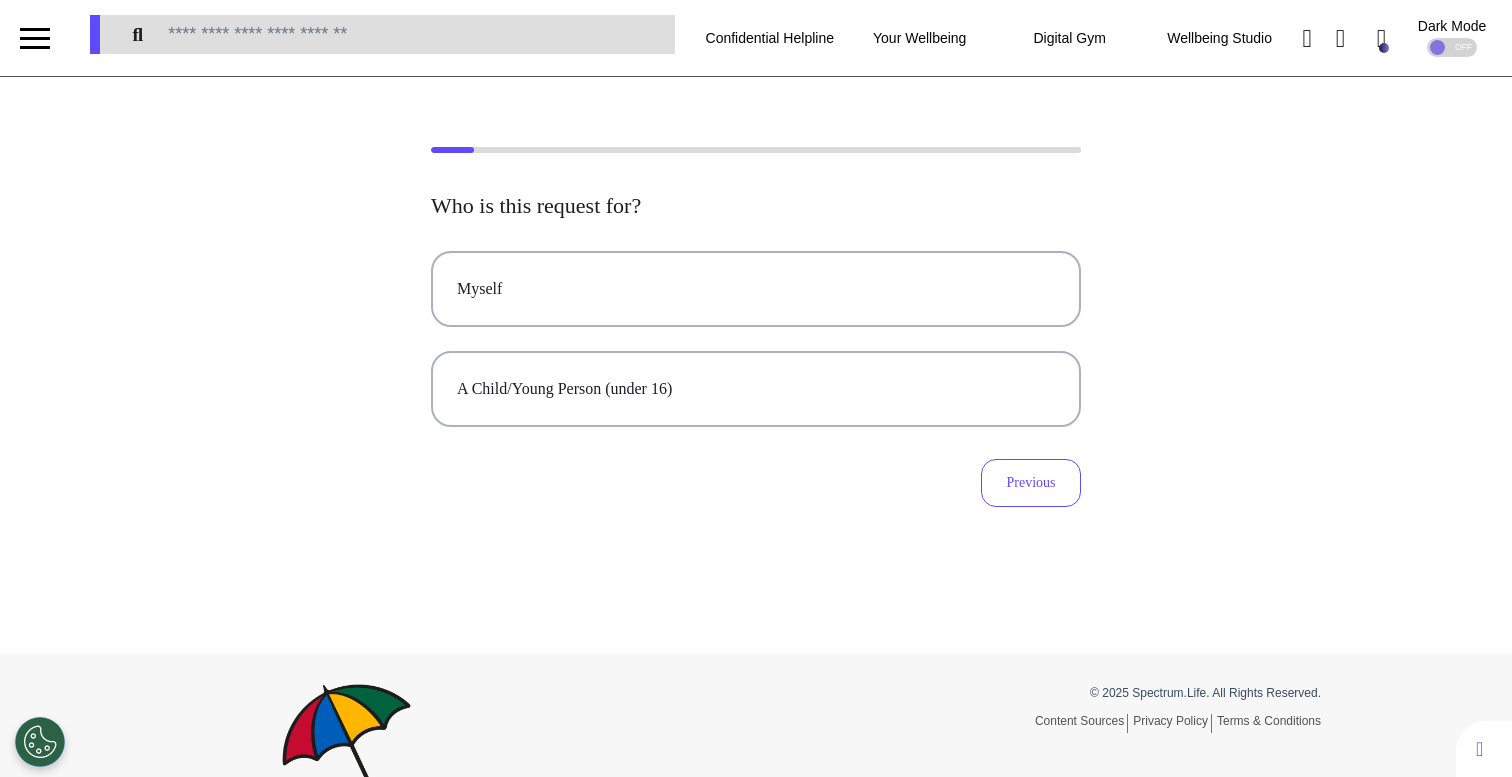 click at bounding box center [35, 38] 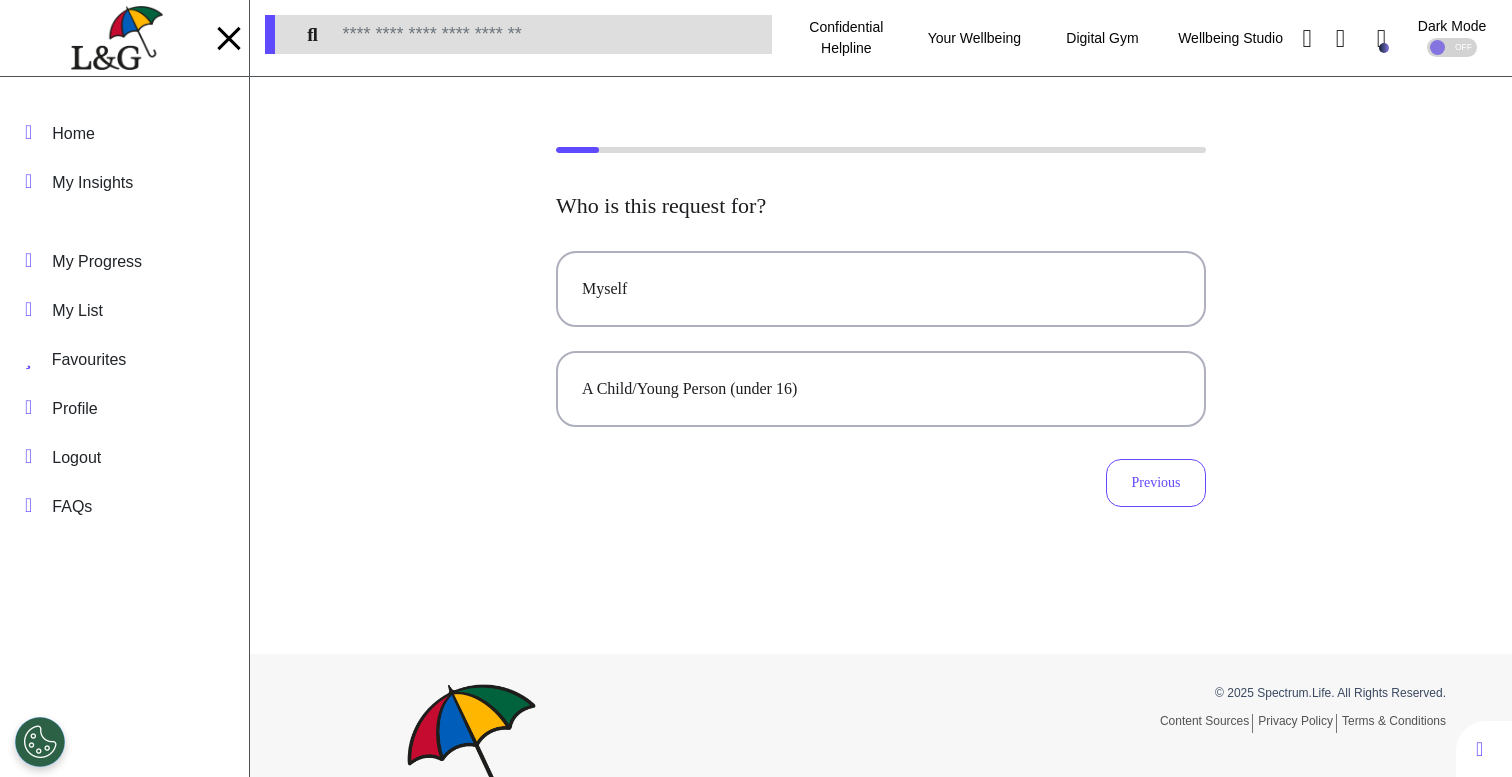 click at bounding box center (116, 38) 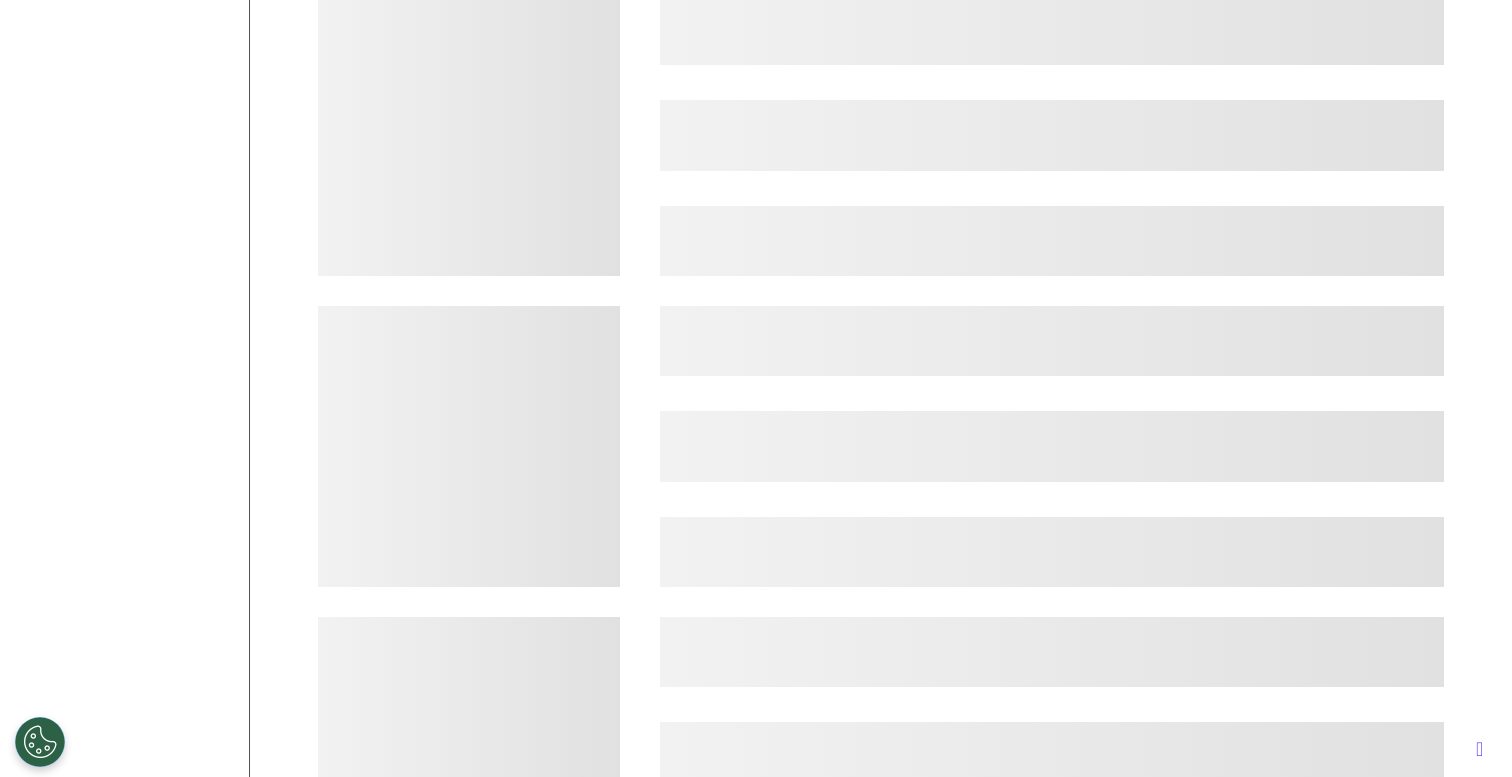 scroll, scrollTop: 1515, scrollLeft: 0, axis: vertical 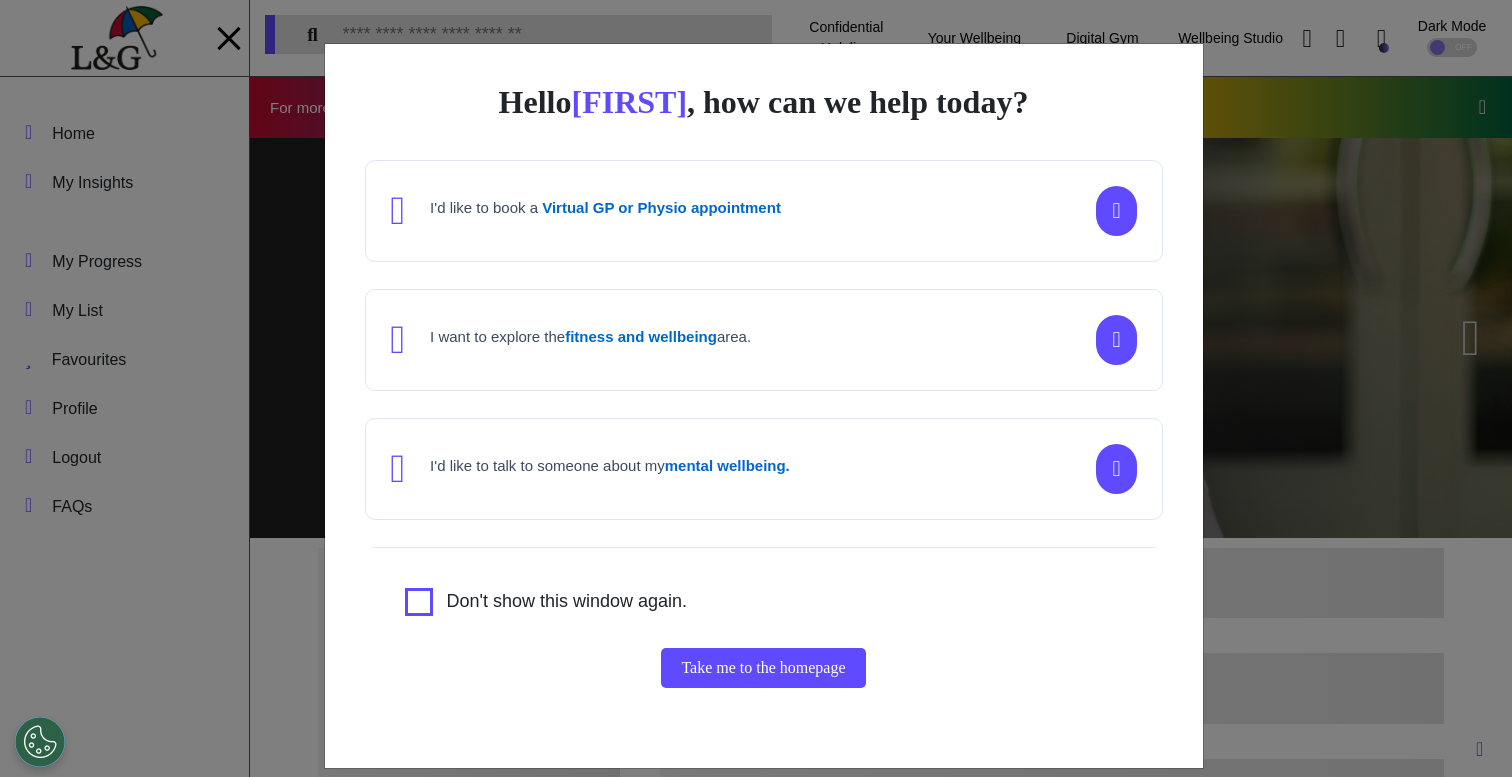 click on "Hello  Ahmed , how can we help today? I'd like to book a   Virtual GP or Physio appointment I want to explore the  fitness and wellbeing  area. I'd like to talk to someone about my  mental wellbeing. I'd like to understand my  cancer risk or speak to a cancer nurse  about my symptoms or diagnosis. I am just  browsing.  Don't show this window again.   Take me to the homepage" at bounding box center (756, 388) 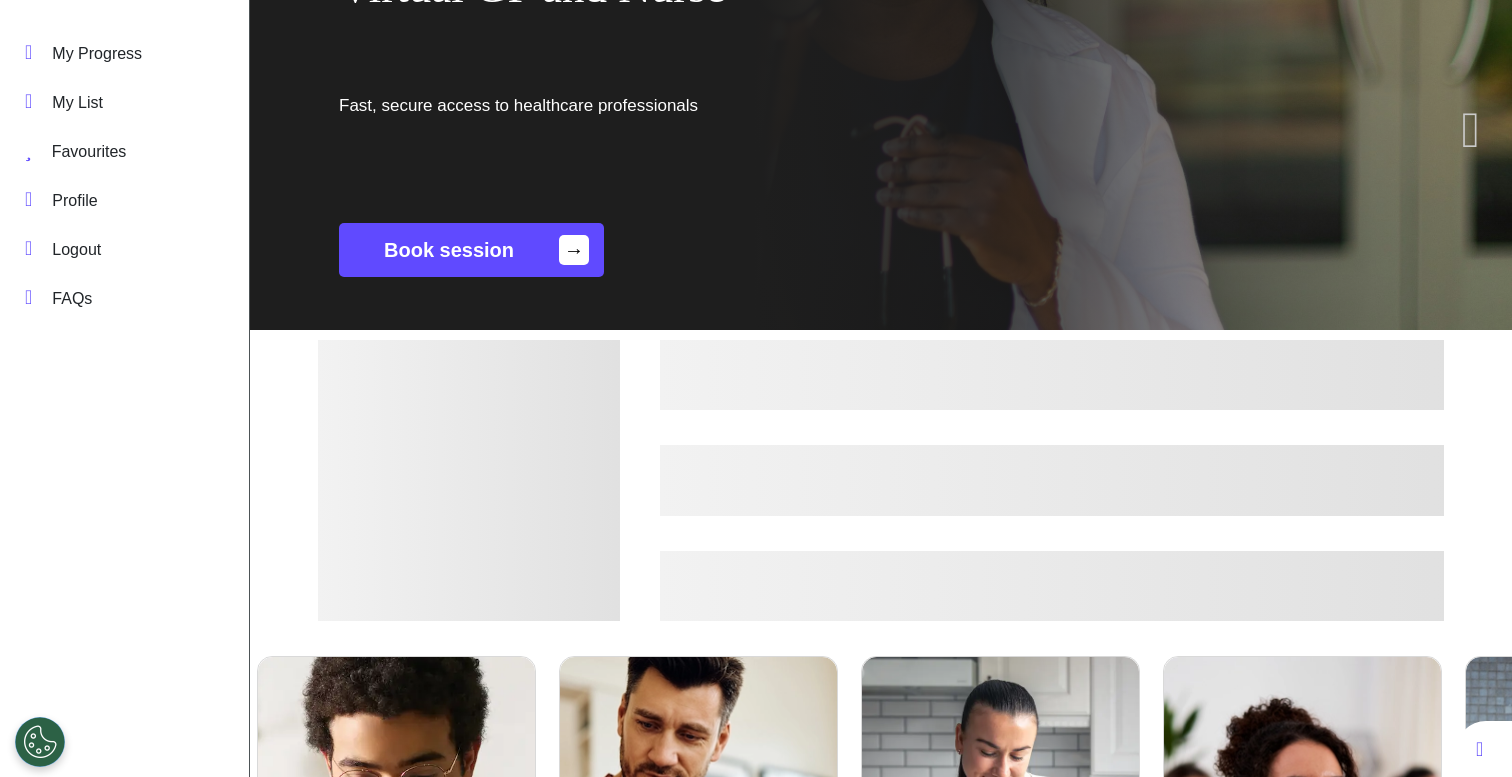 scroll, scrollTop: 0, scrollLeft: 0, axis: both 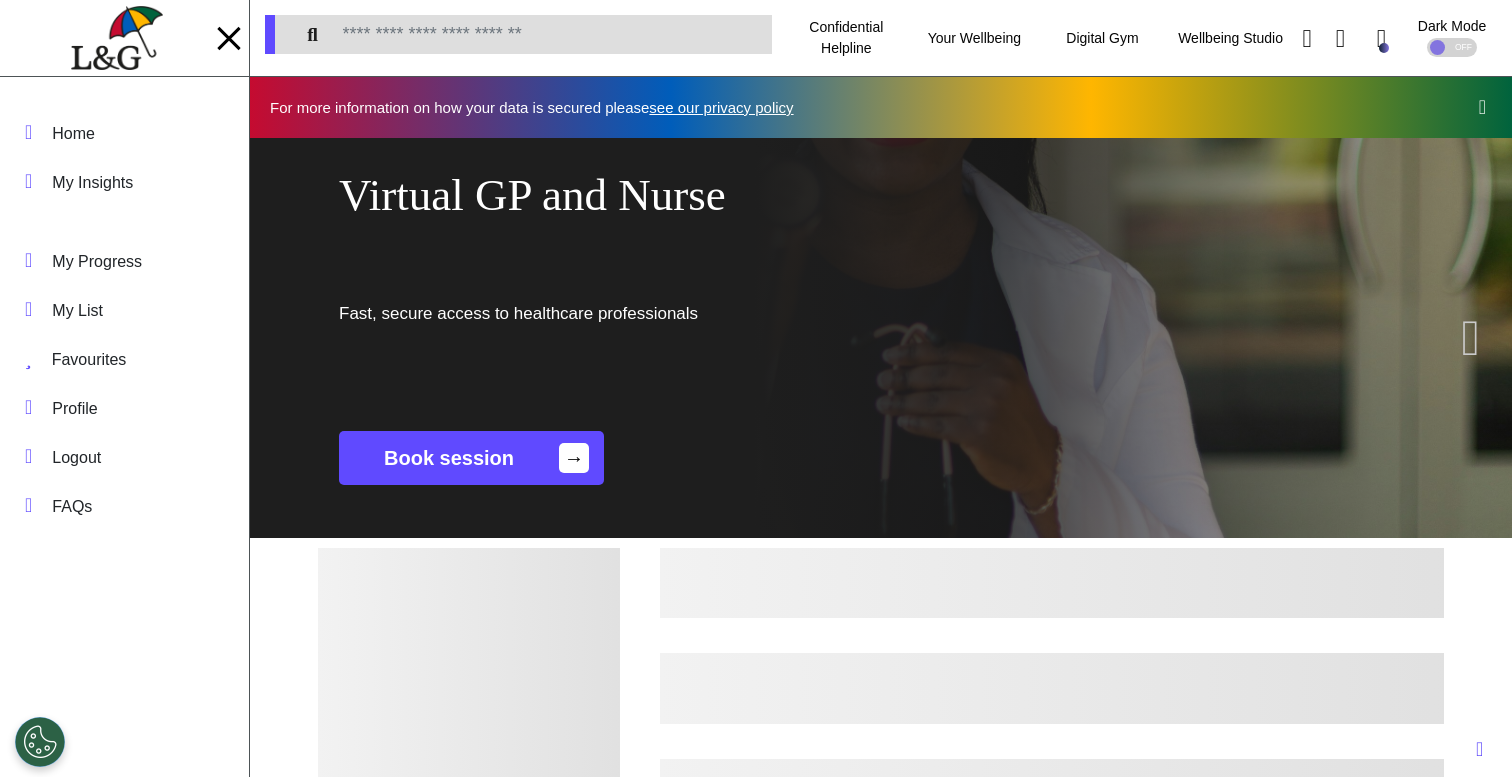click at bounding box center [125, 38] 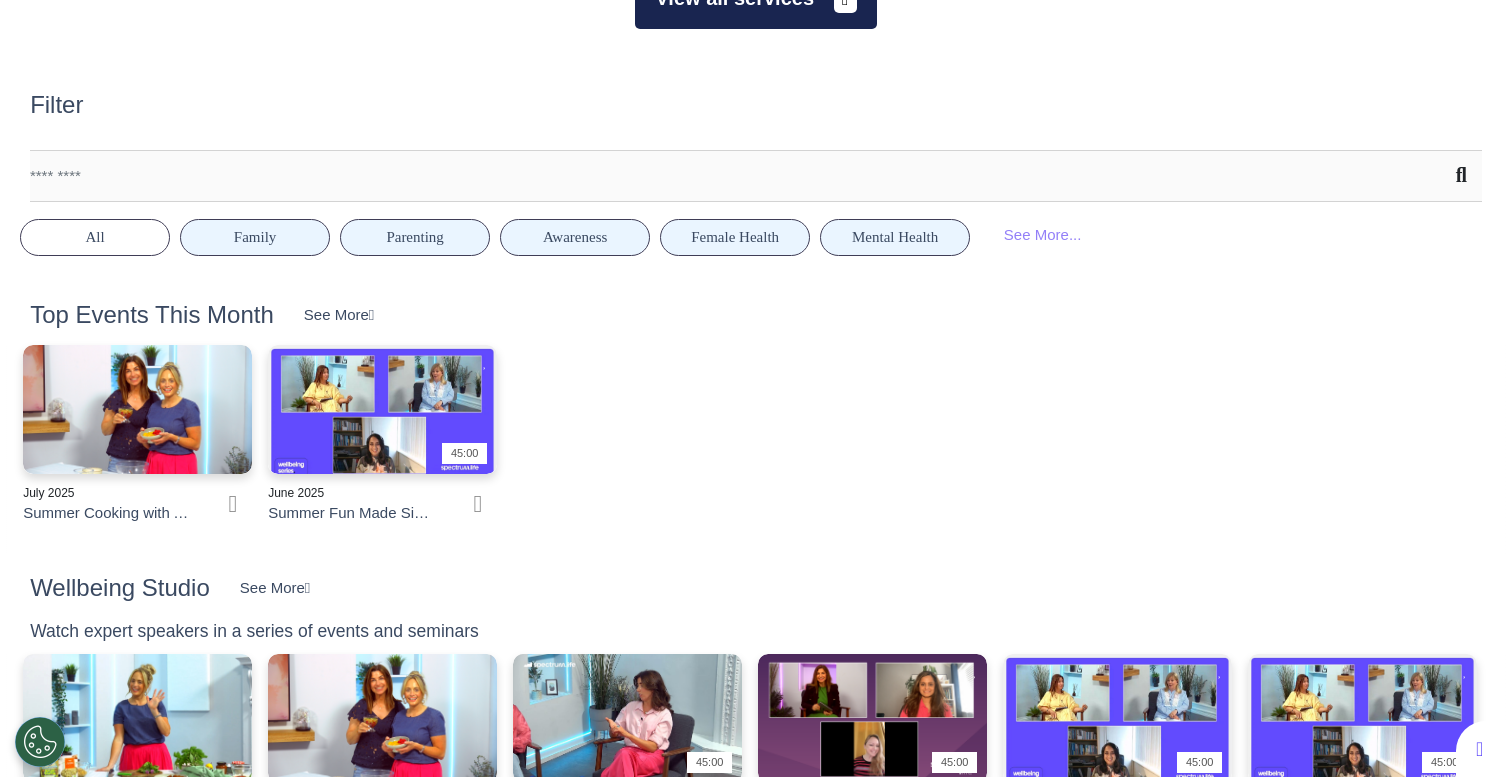 scroll, scrollTop: 0, scrollLeft: 0, axis: both 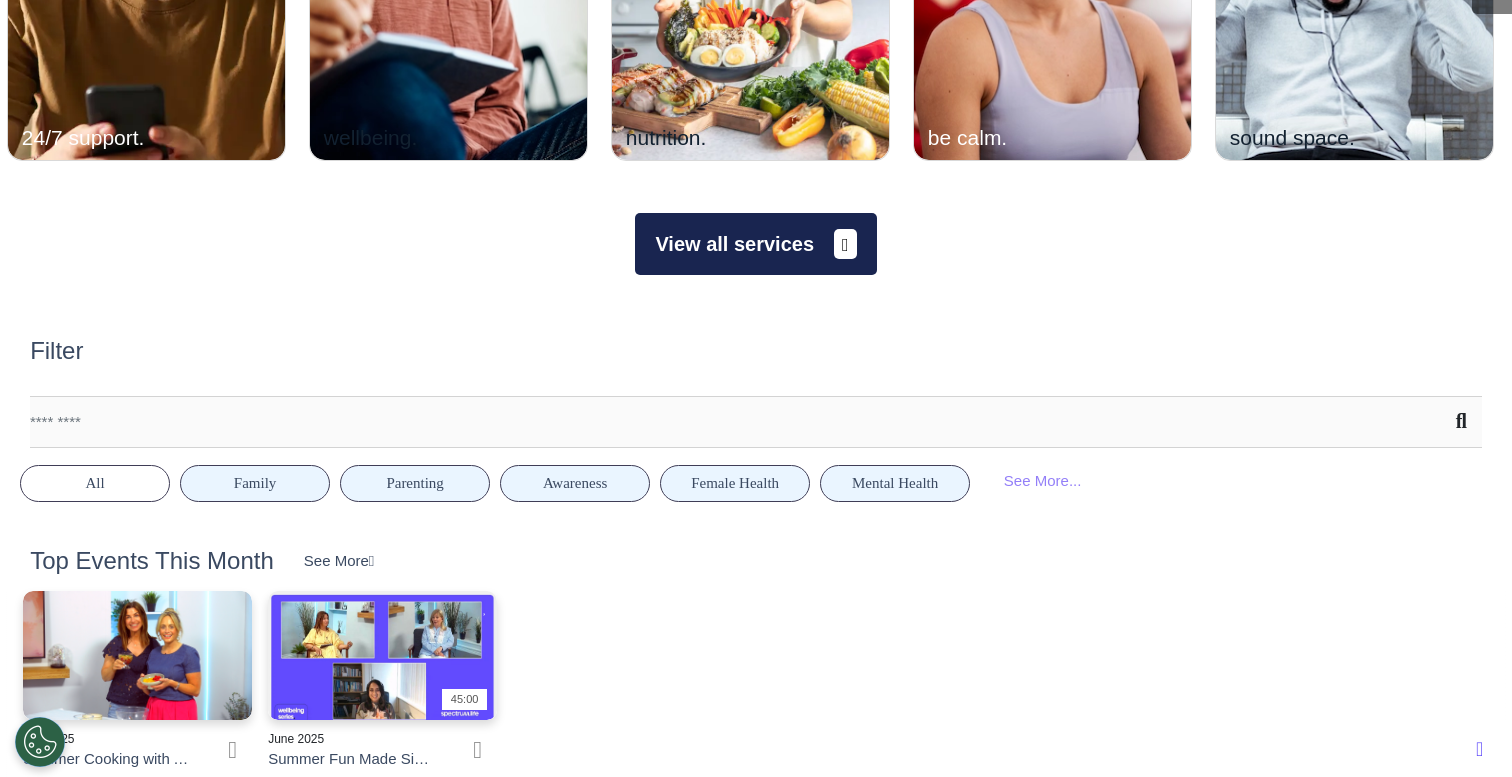 click on "View all services" at bounding box center [755, 244] 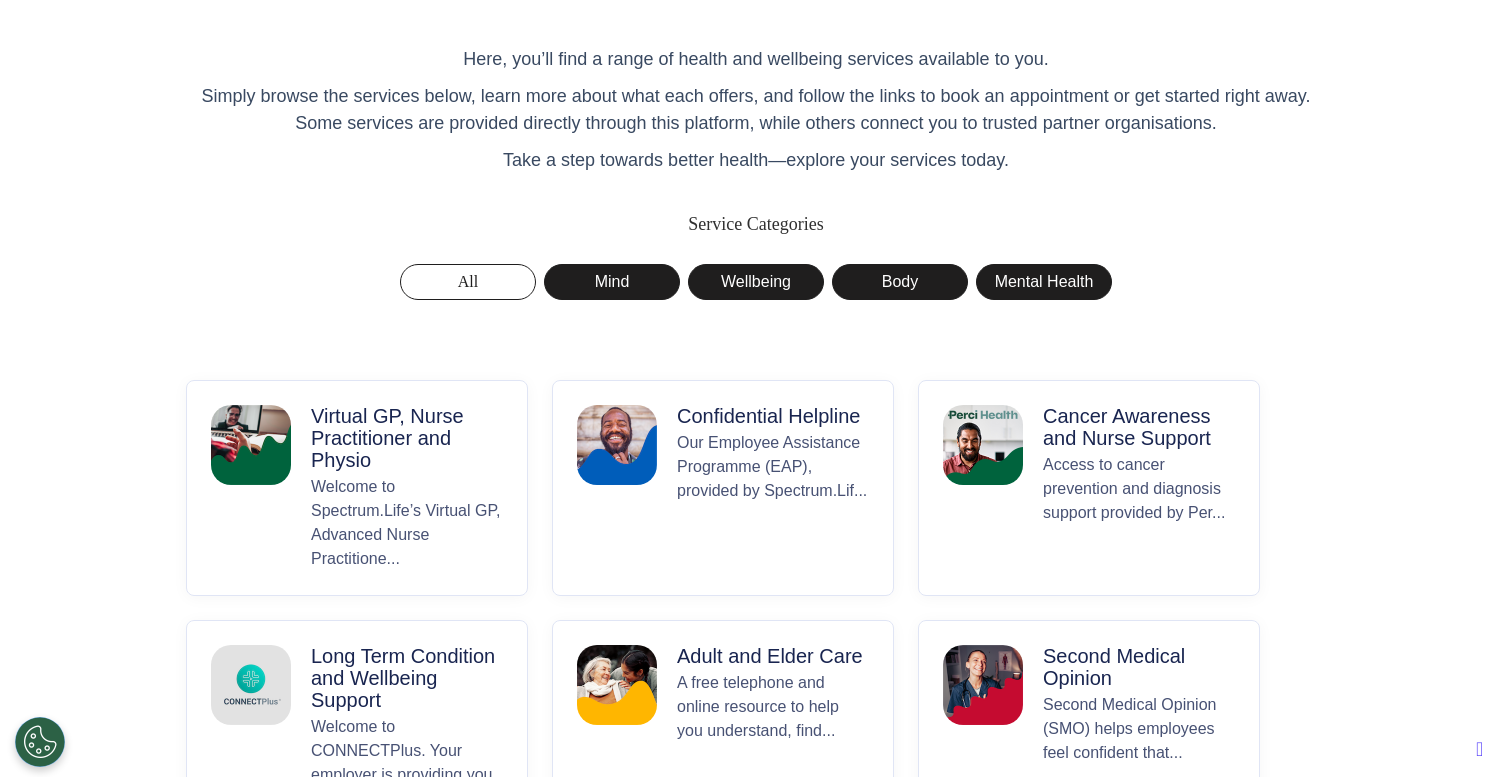 scroll, scrollTop: 152, scrollLeft: 0, axis: vertical 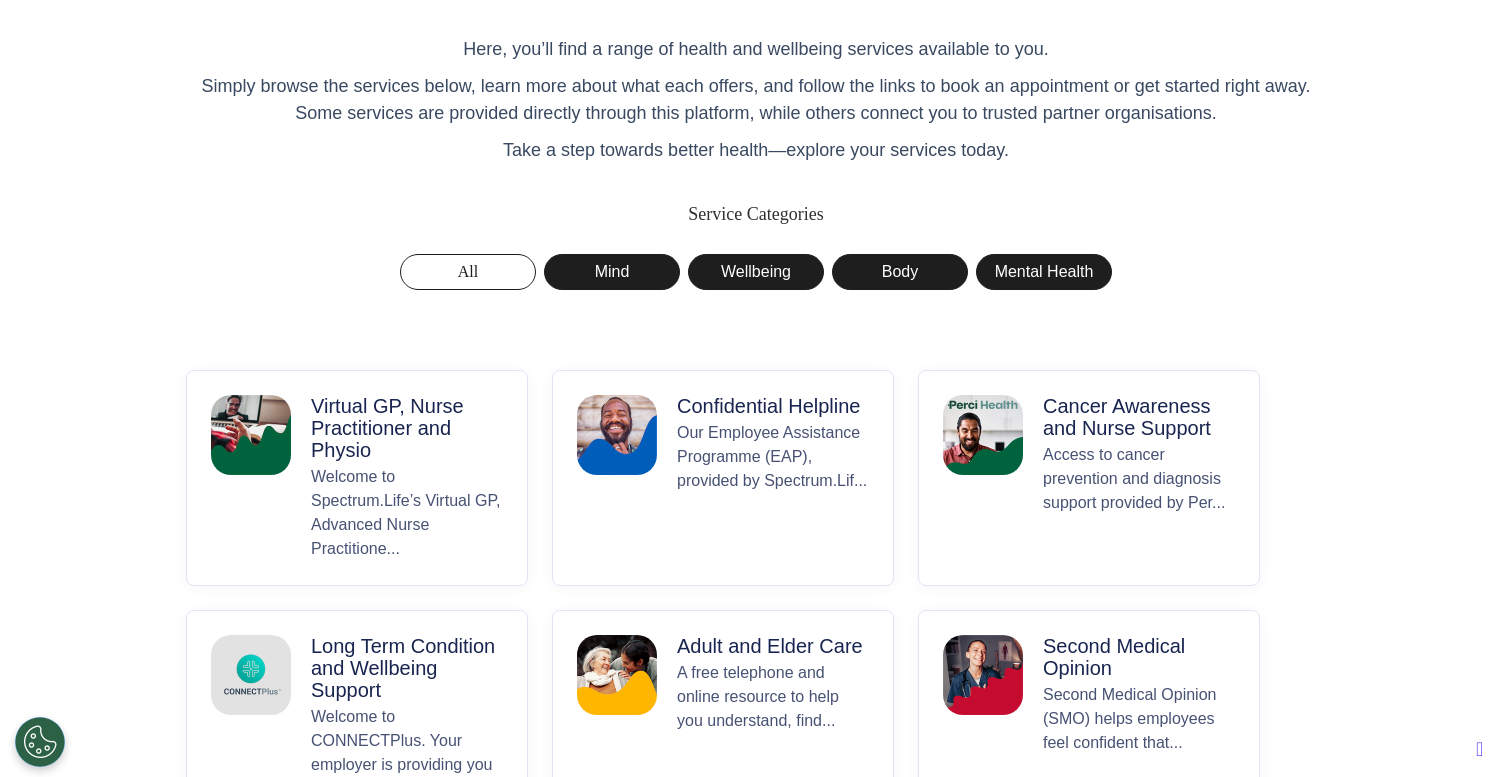 click on "Virtual GP, Nurse Practitioner and Physio" at bounding box center [407, 428] 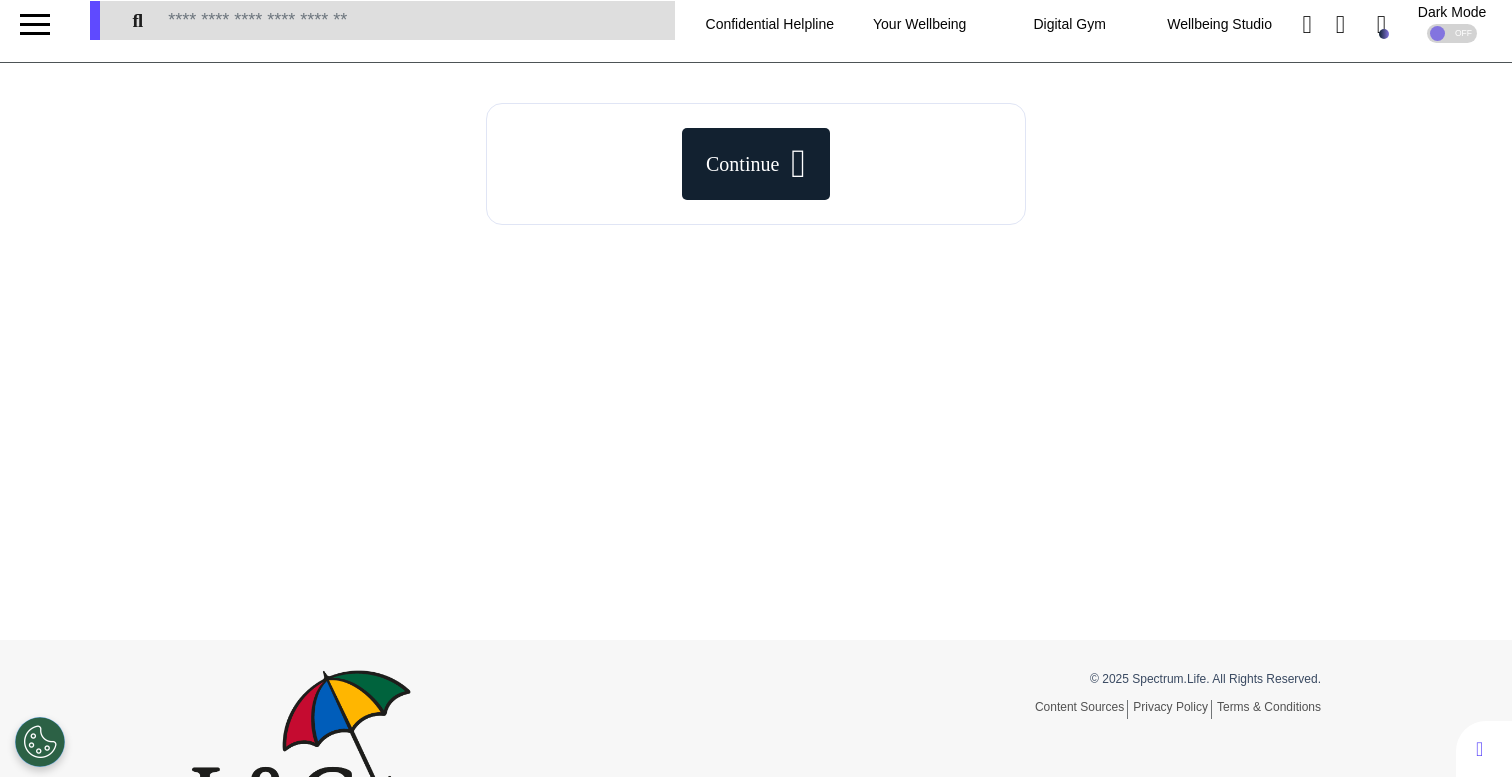 scroll, scrollTop: 0, scrollLeft: 0, axis: both 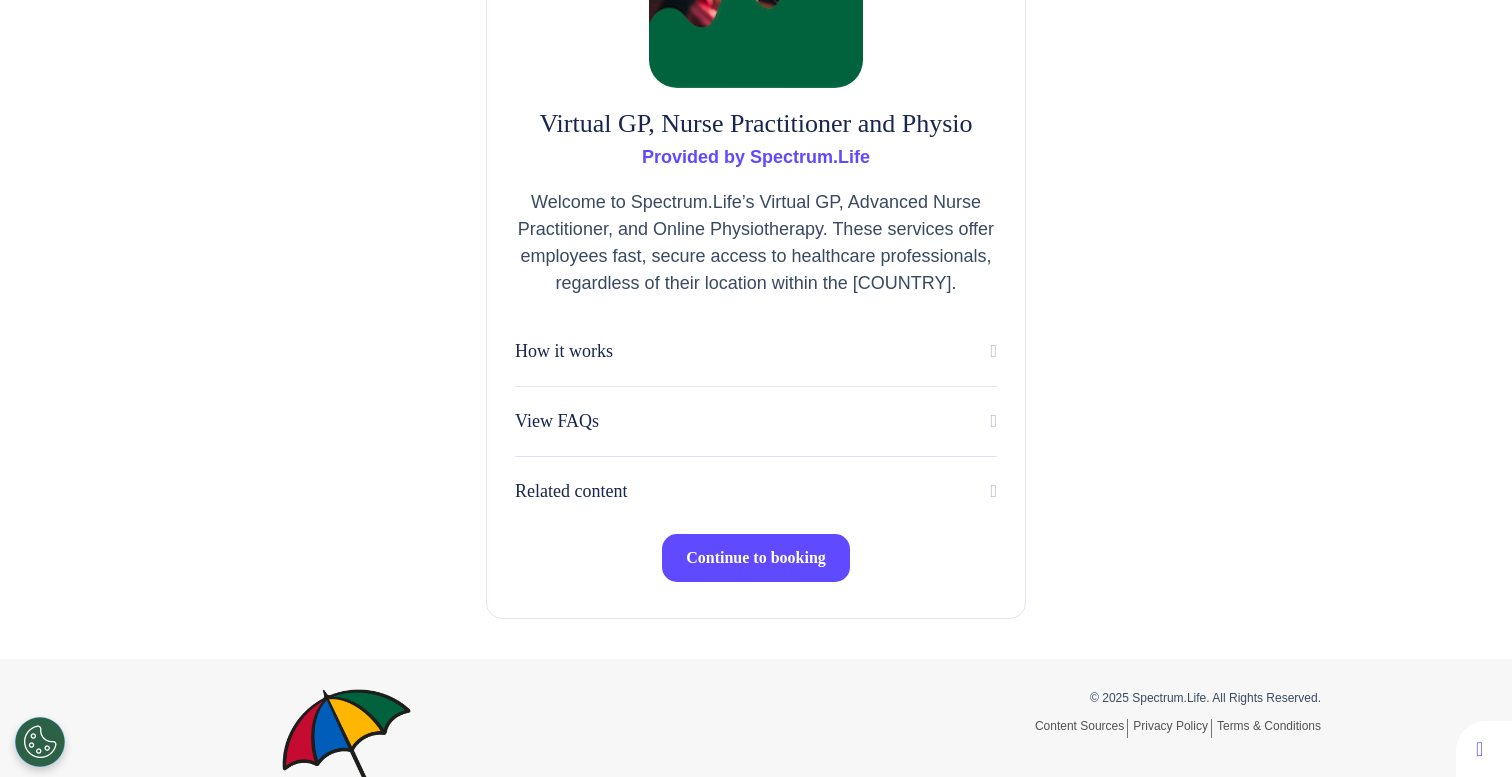 click on "Continue to booking" at bounding box center [756, 557] 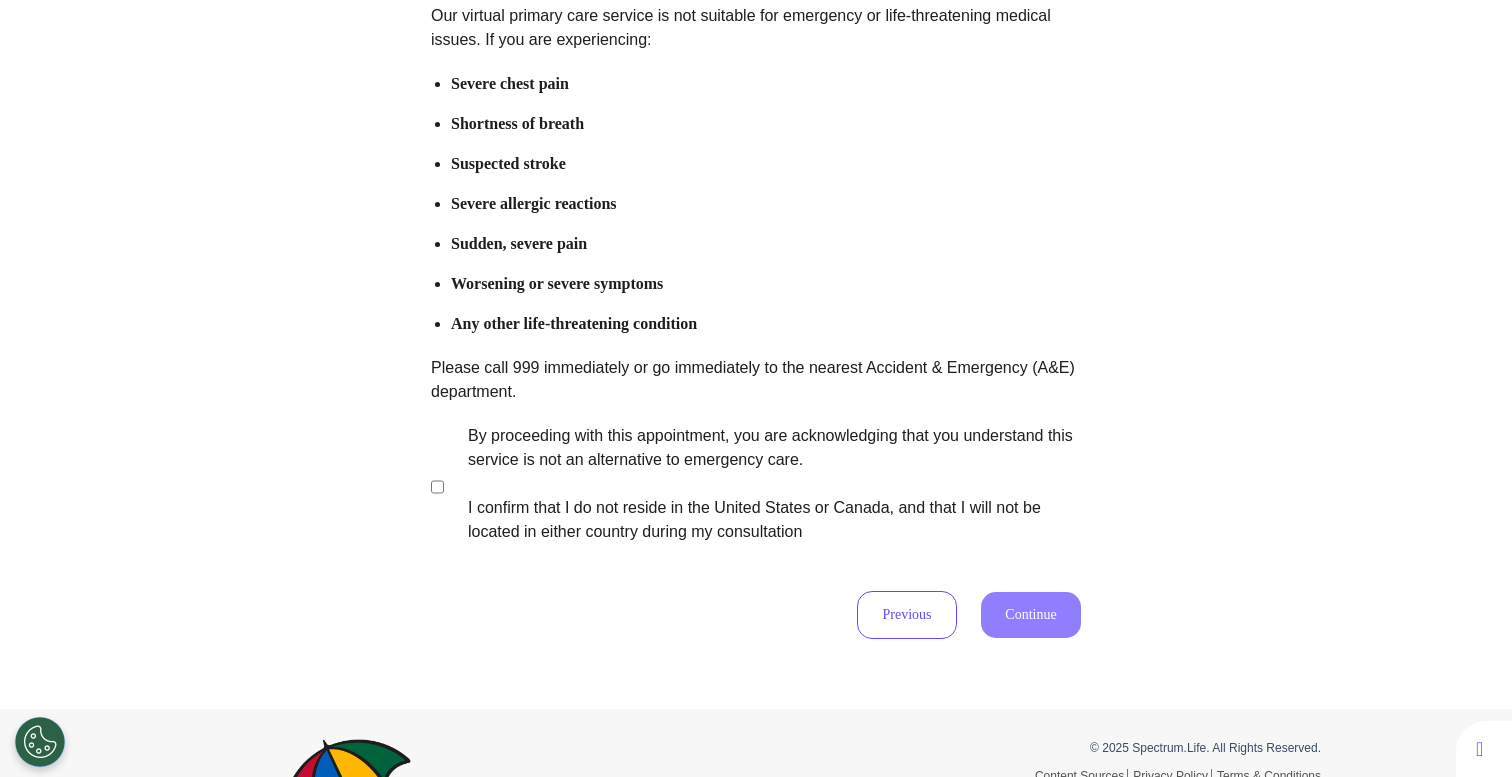 scroll, scrollTop: 253, scrollLeft: 0, axis: vertical 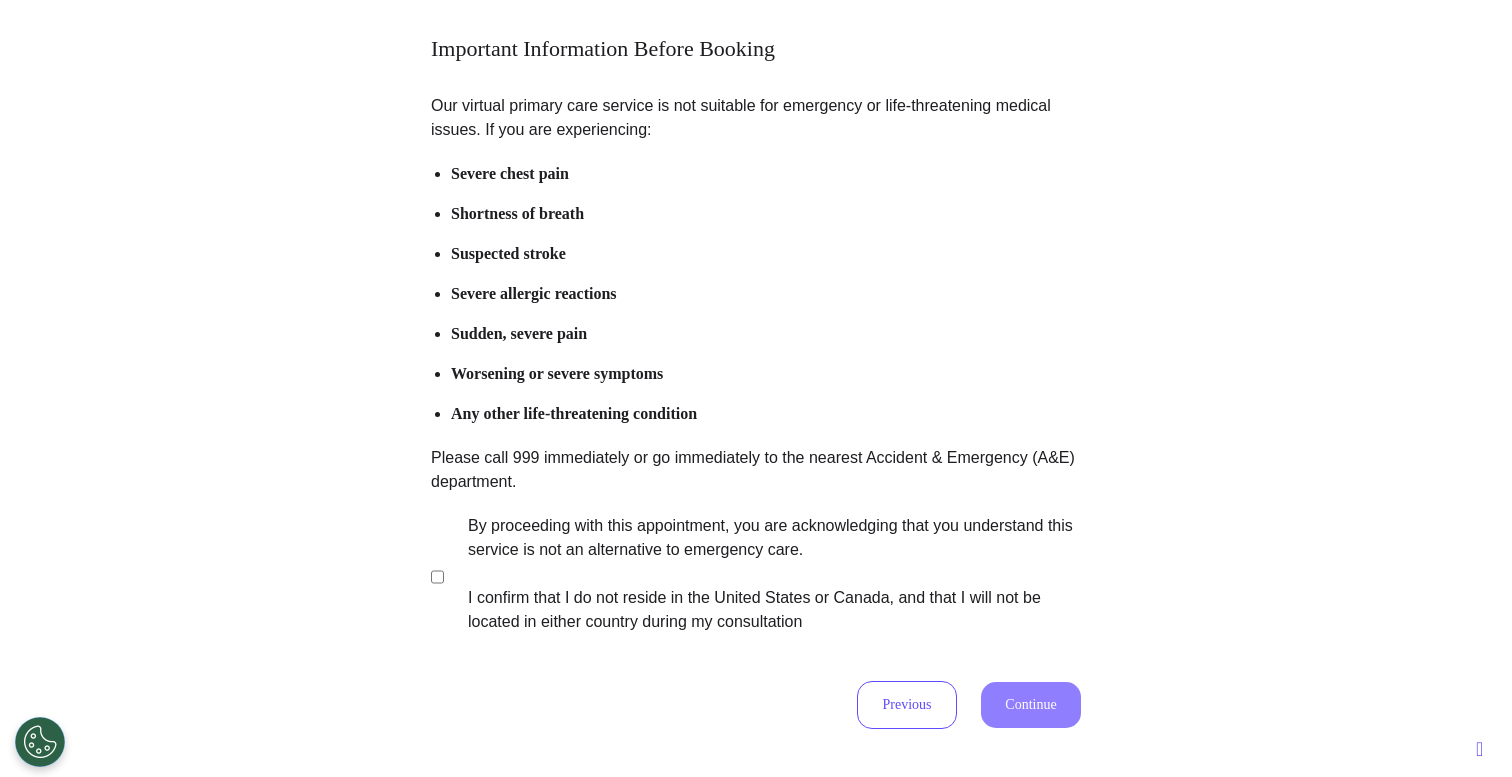 click on "By proceeding with this appointment, you are acknowledging that you understand this service is not an alternative to emergency care. I confirm that I do not reside in the United States or Canada, and that I will not be located in either country during my consultation" at bounding box center (761, 574) 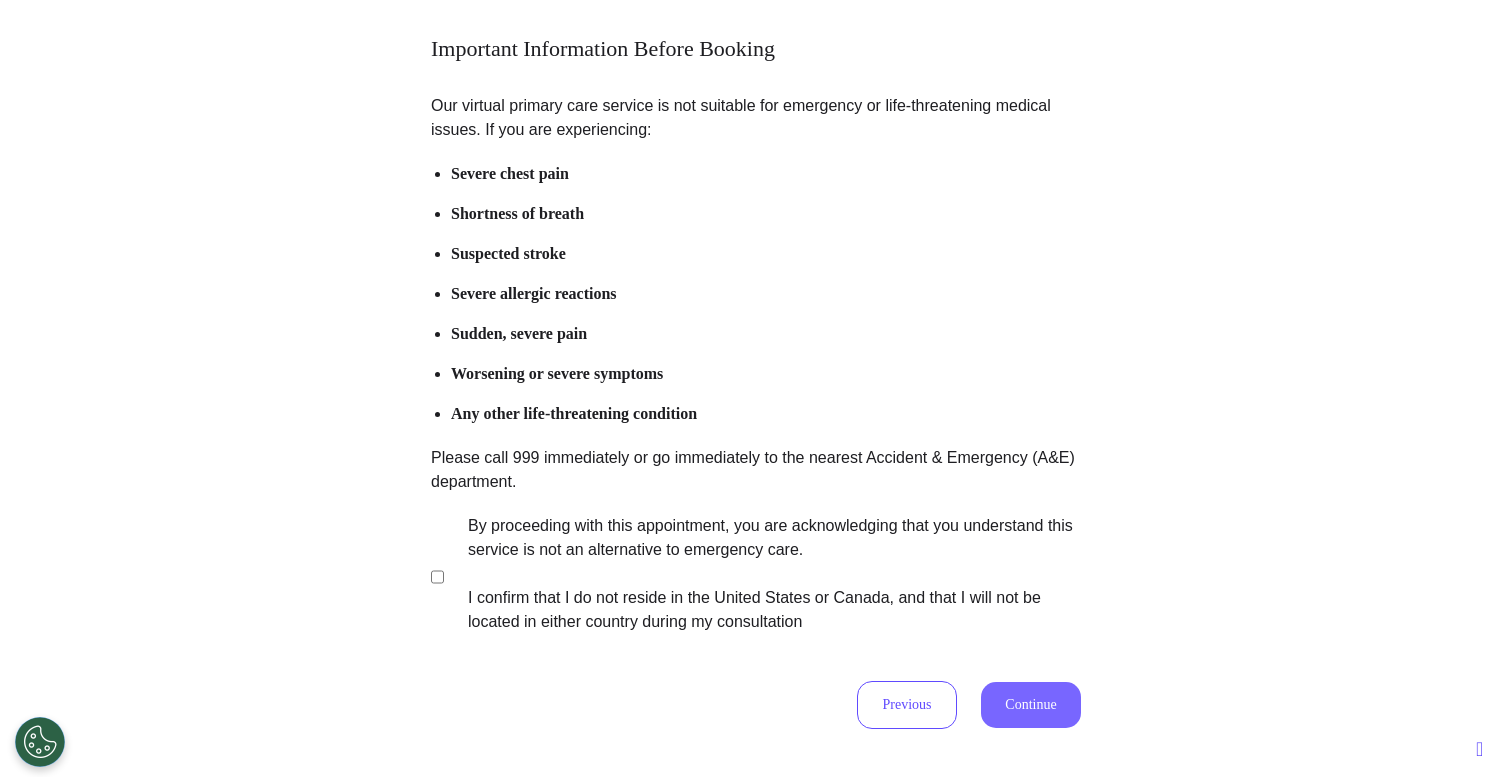 click on "Continue" at bounding box center [1031, 705] 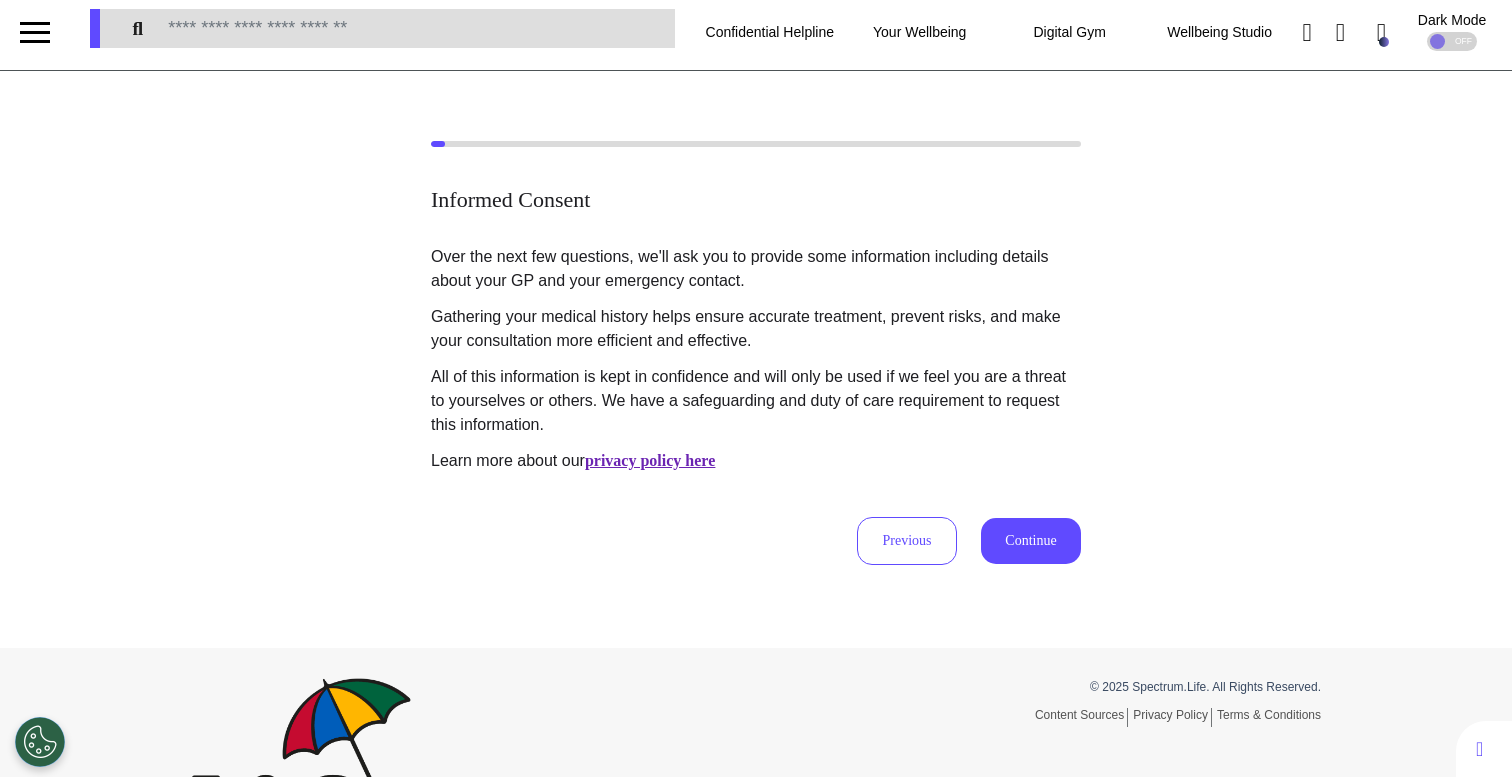 scroll, scrollTop: 0, scrollLeft: 0, axis: both 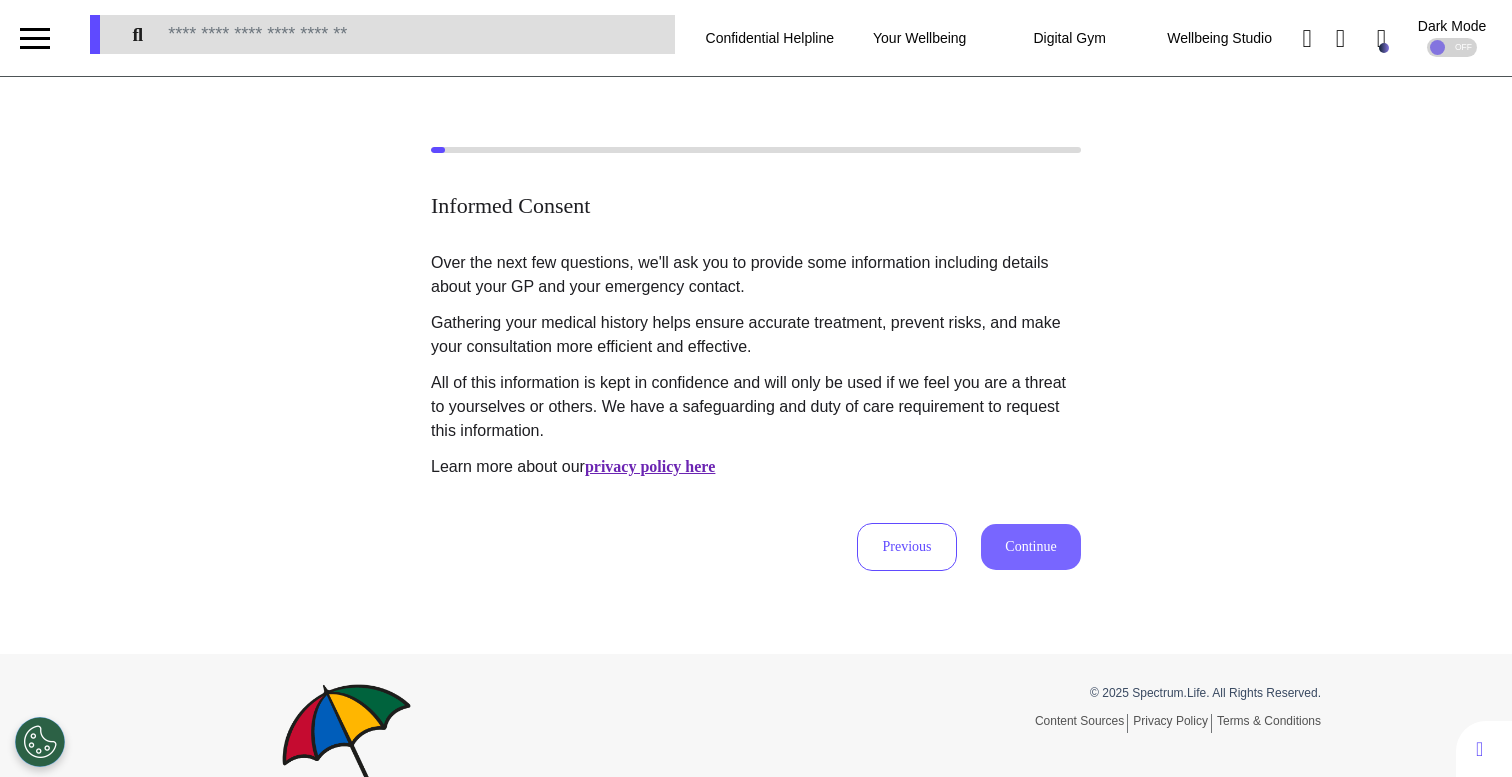 click on "Continue" at bounding box center [1031, 547] 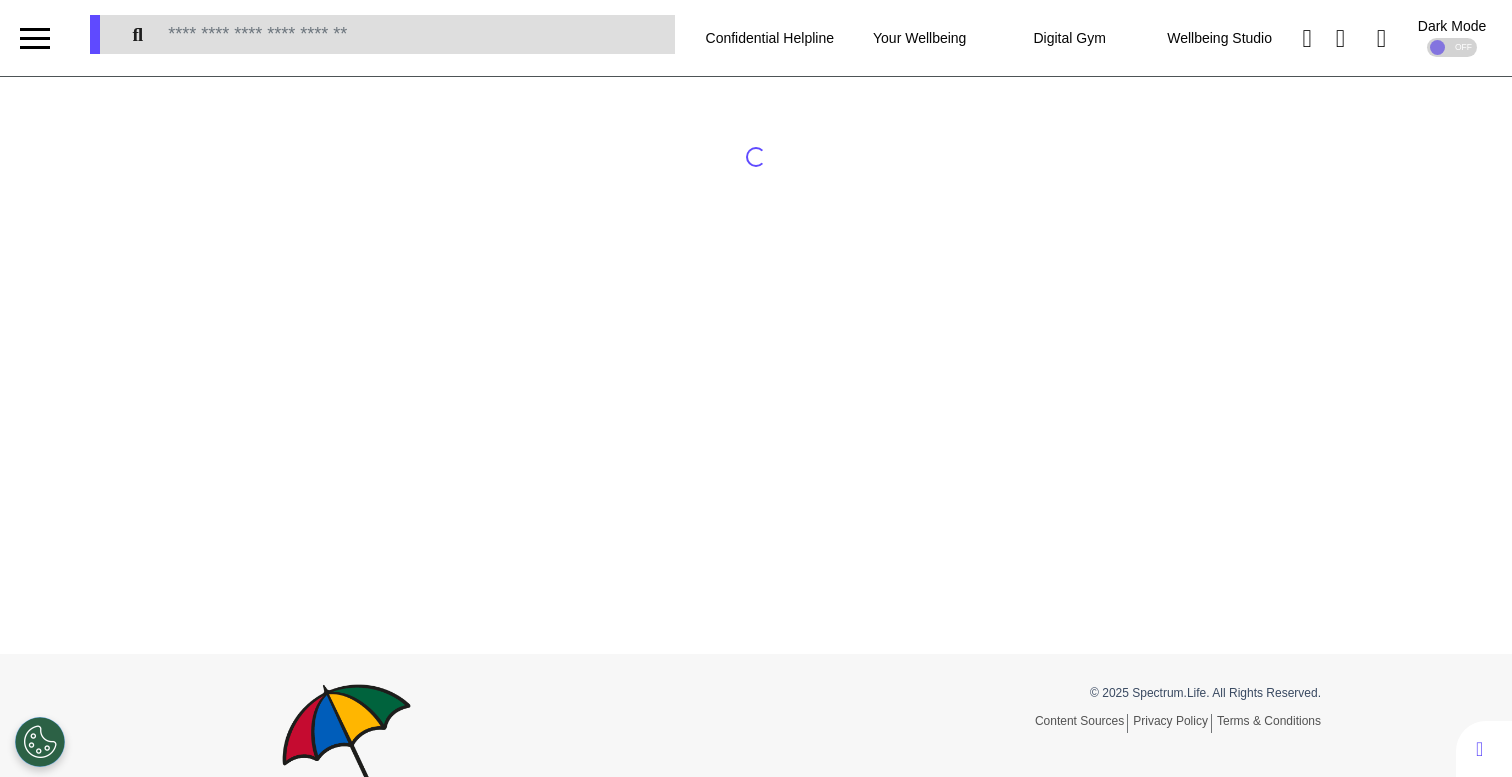 scroll, scrollTop: 0, scrollLeft: 0, axis: both 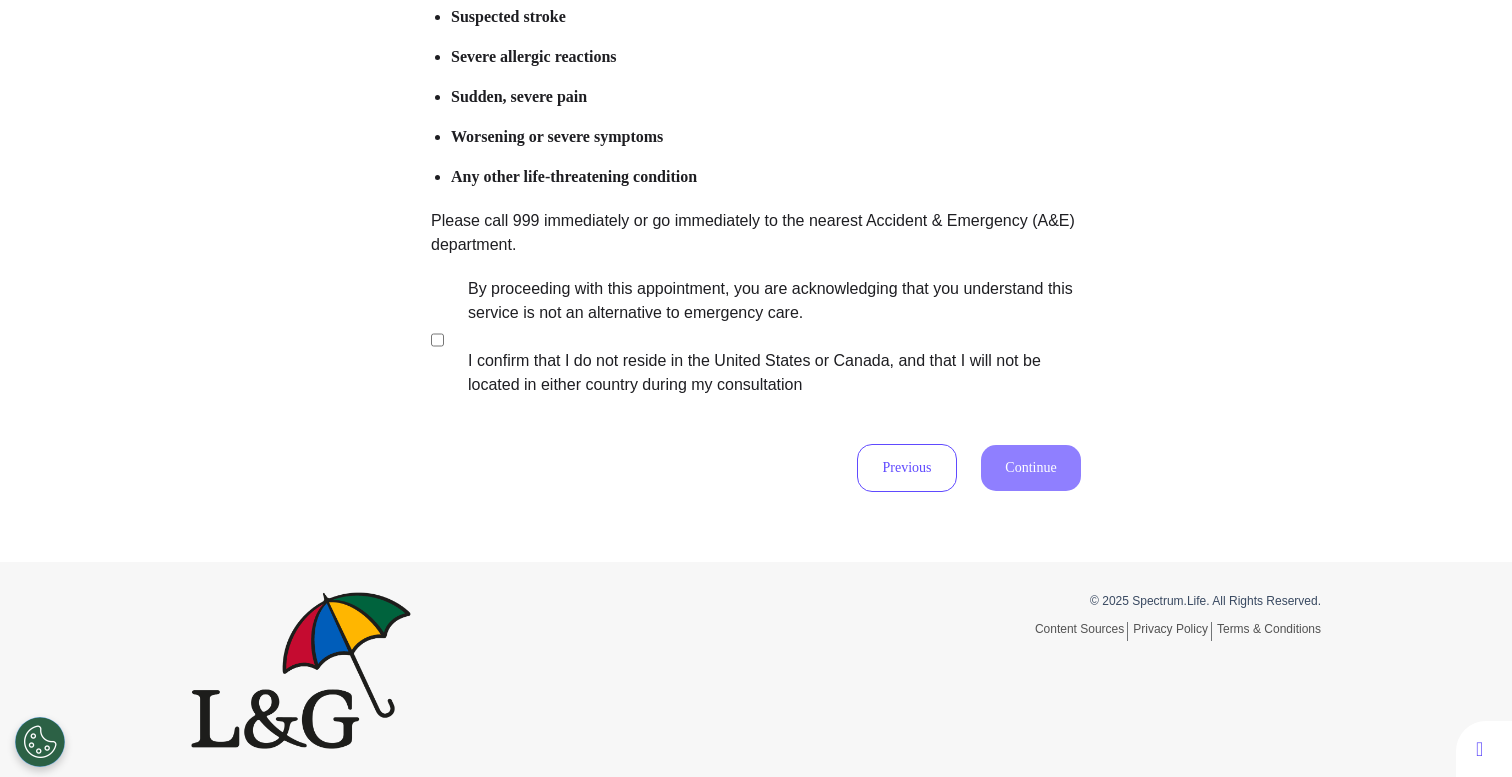 click on "By proceeding with this appointment, you are acknowledging that you understand this service is not an alternative to emergency care. I confirm that I do not reside in the United States or Canada, and that I will not be located in either country during my consultation" at bounding box center [761, 337] 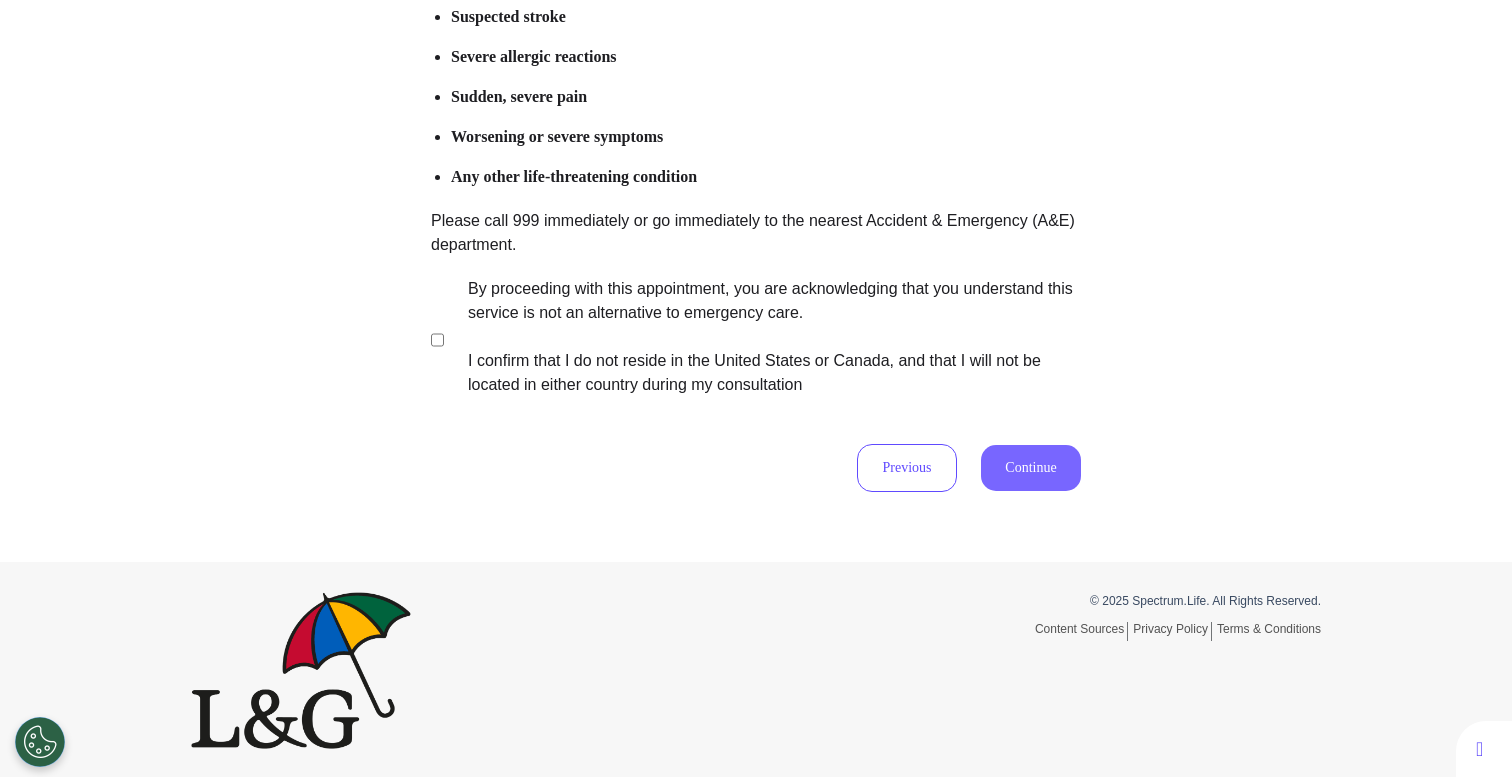 click on "Continue" at bounding box center [1031, 468] 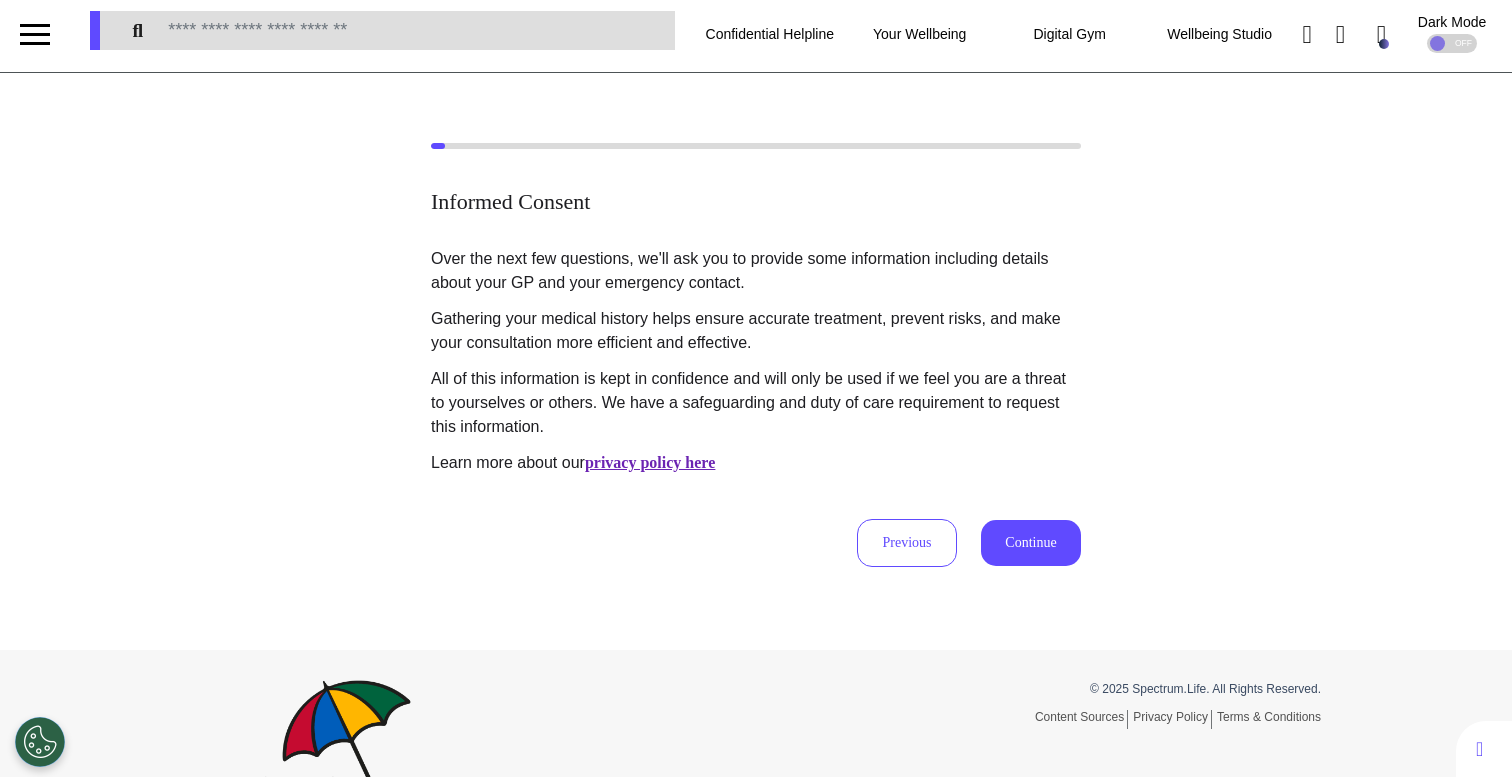 scroll, scrollTop: 0, scrollLeft: 0, axis: both 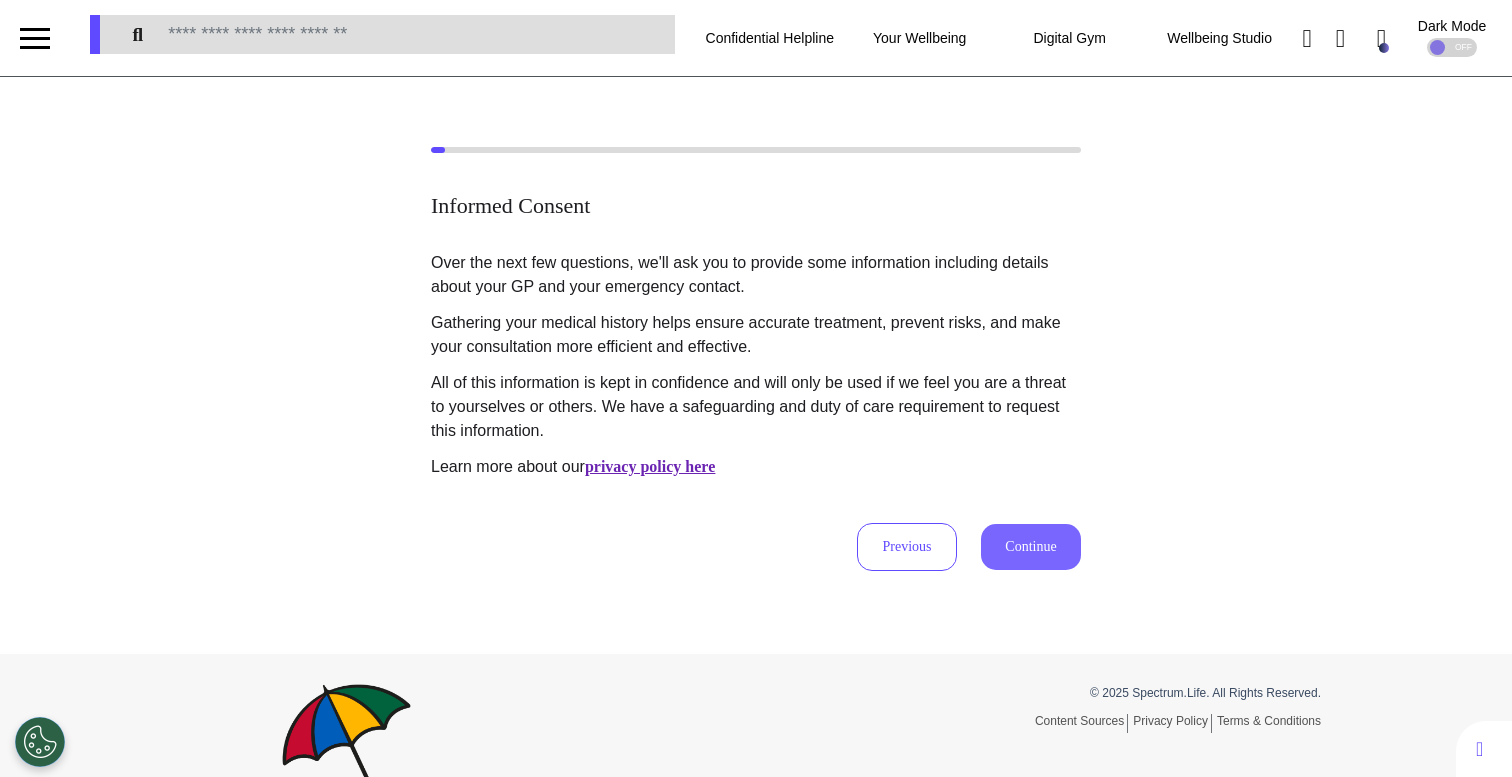 click on "Continue" at bounding box center (1031, 547) 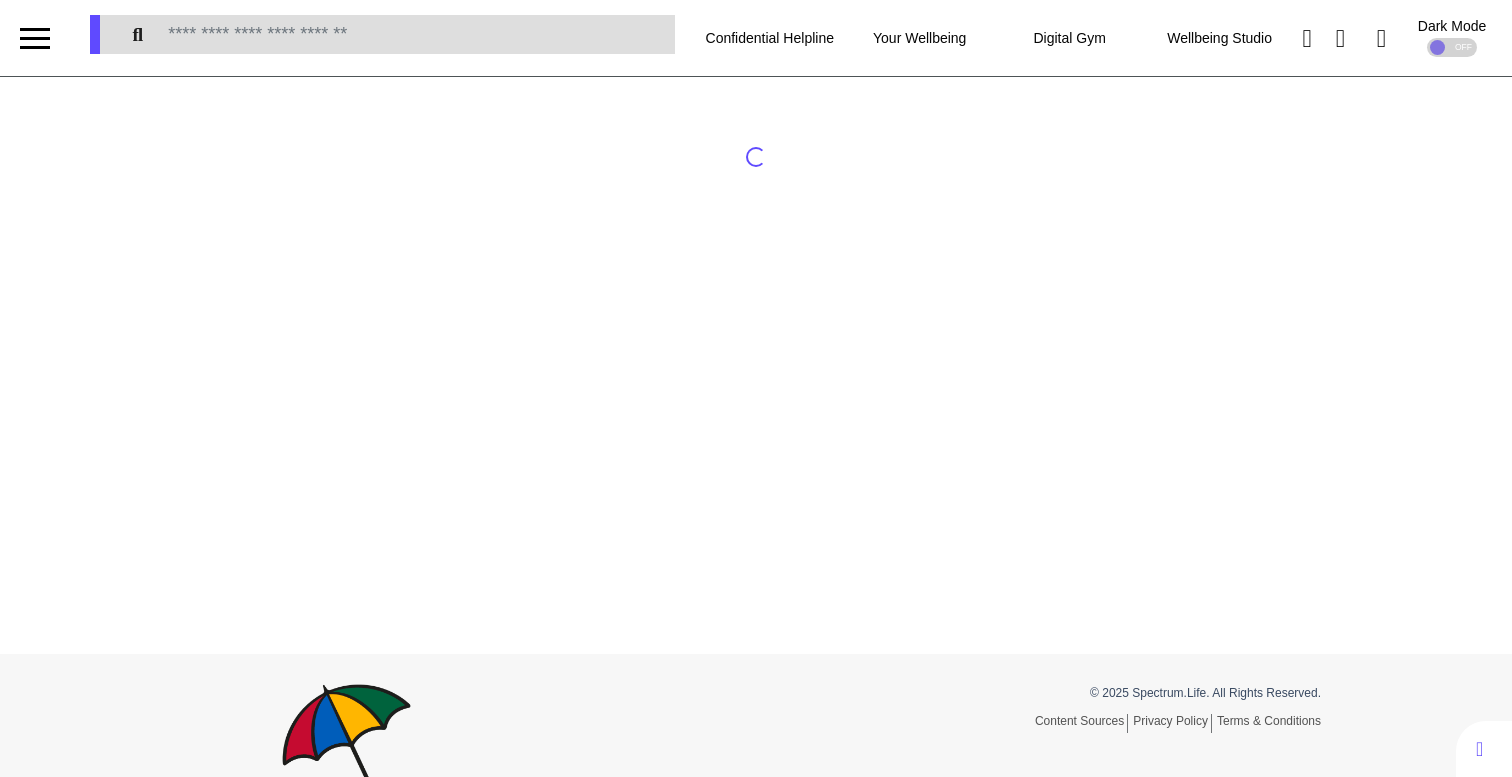 scroll, scrollTop: 0, scrollLeft: 0, axis: both 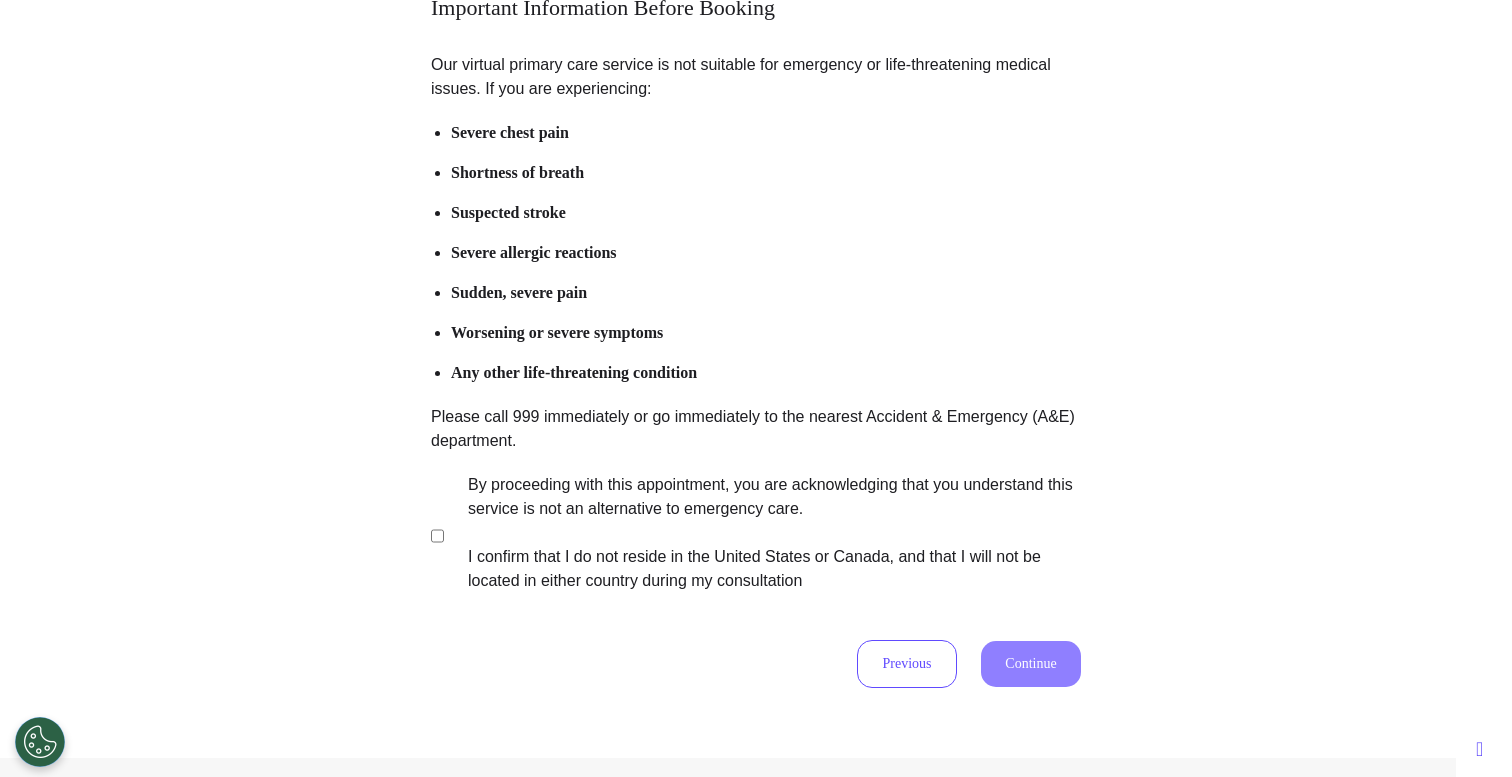 click on "By proceeding with this appointment, you are acknowledging that you understand this service is not an alternative to emergency care. I confirm that I do not reside in the United States or Canada, and that I will not be located in either country during my consultation" at bounding box center [761, 533] 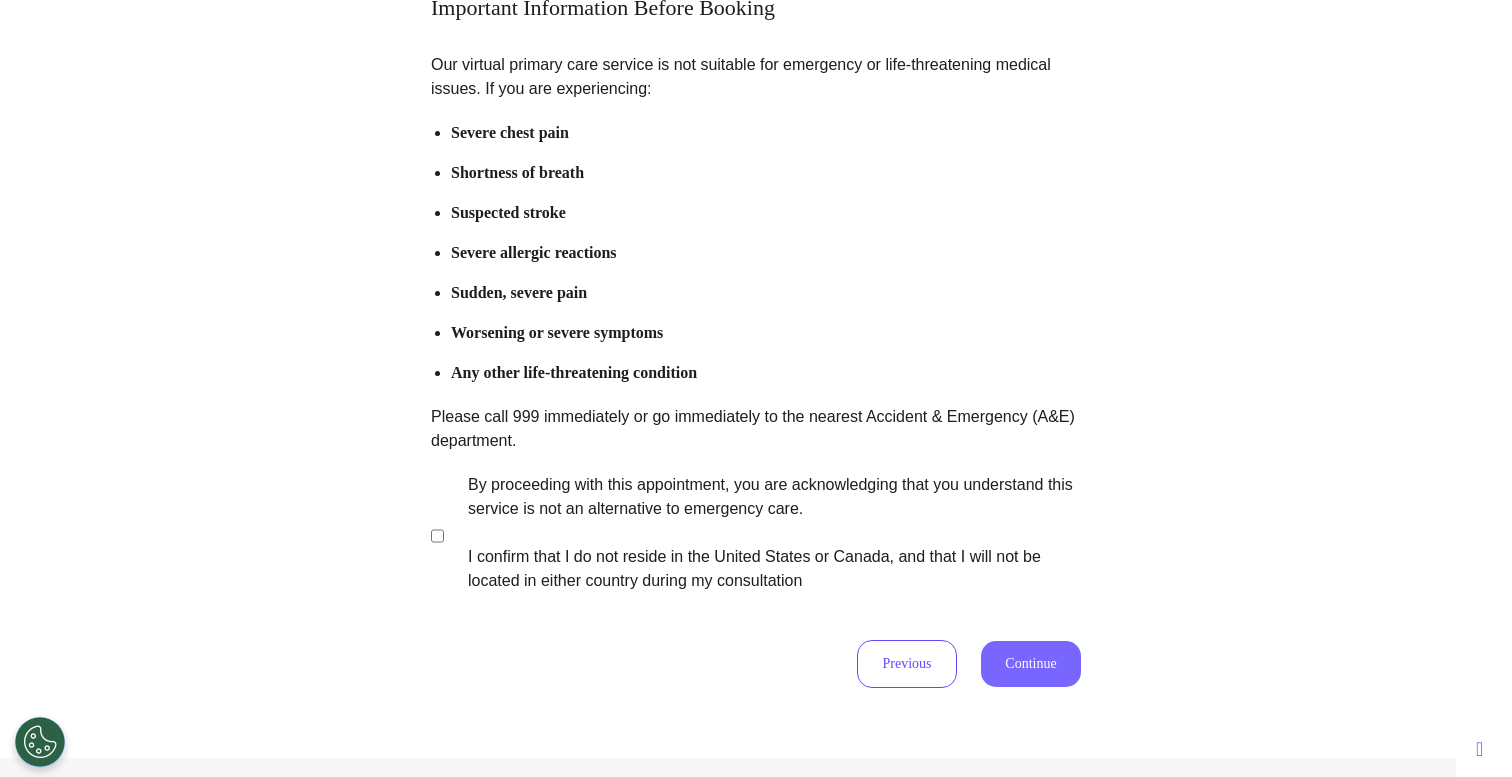 click on "Continue" at bounding box center [1031, 664] 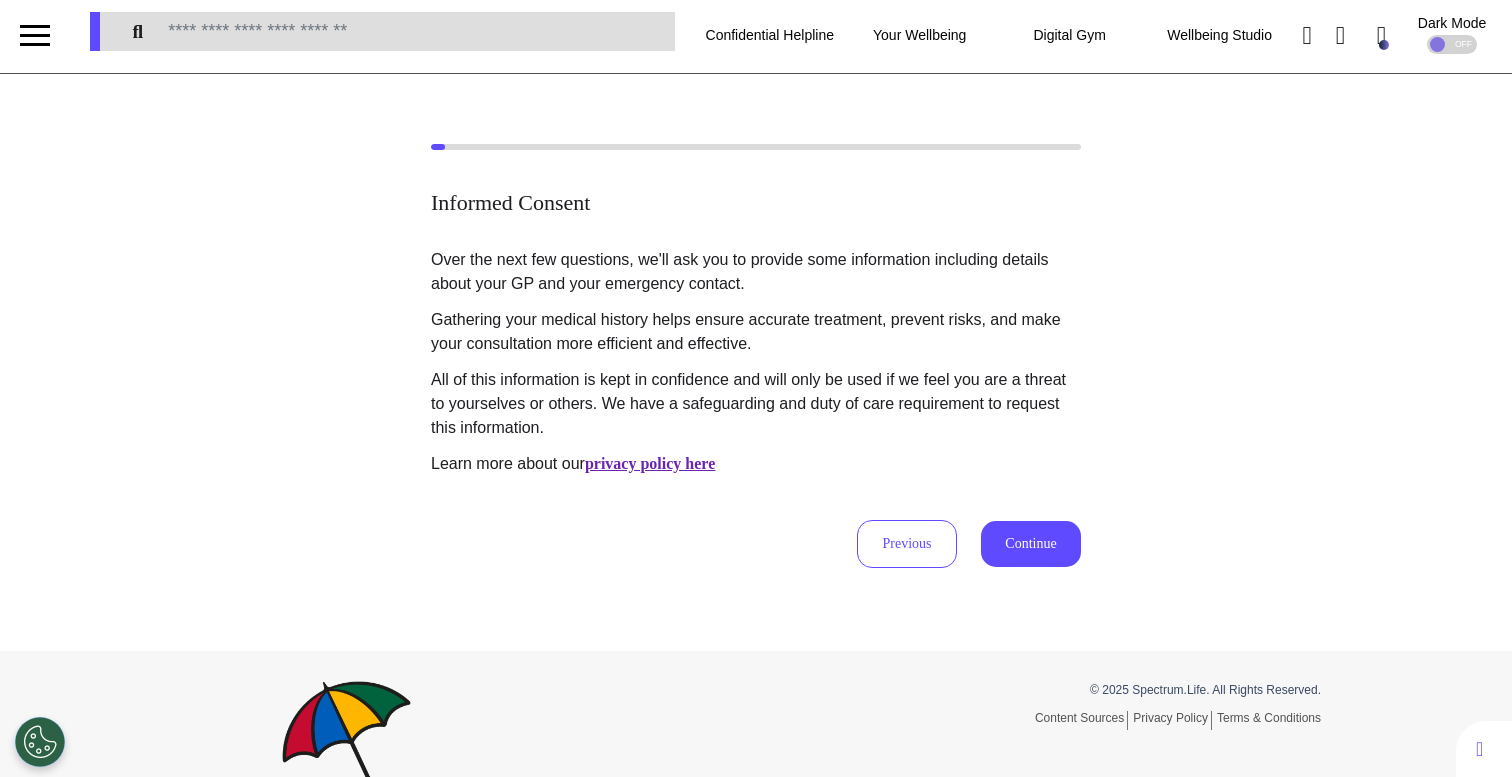 scroll, scrollTop: 0, scrollLeft: 0, axis: both 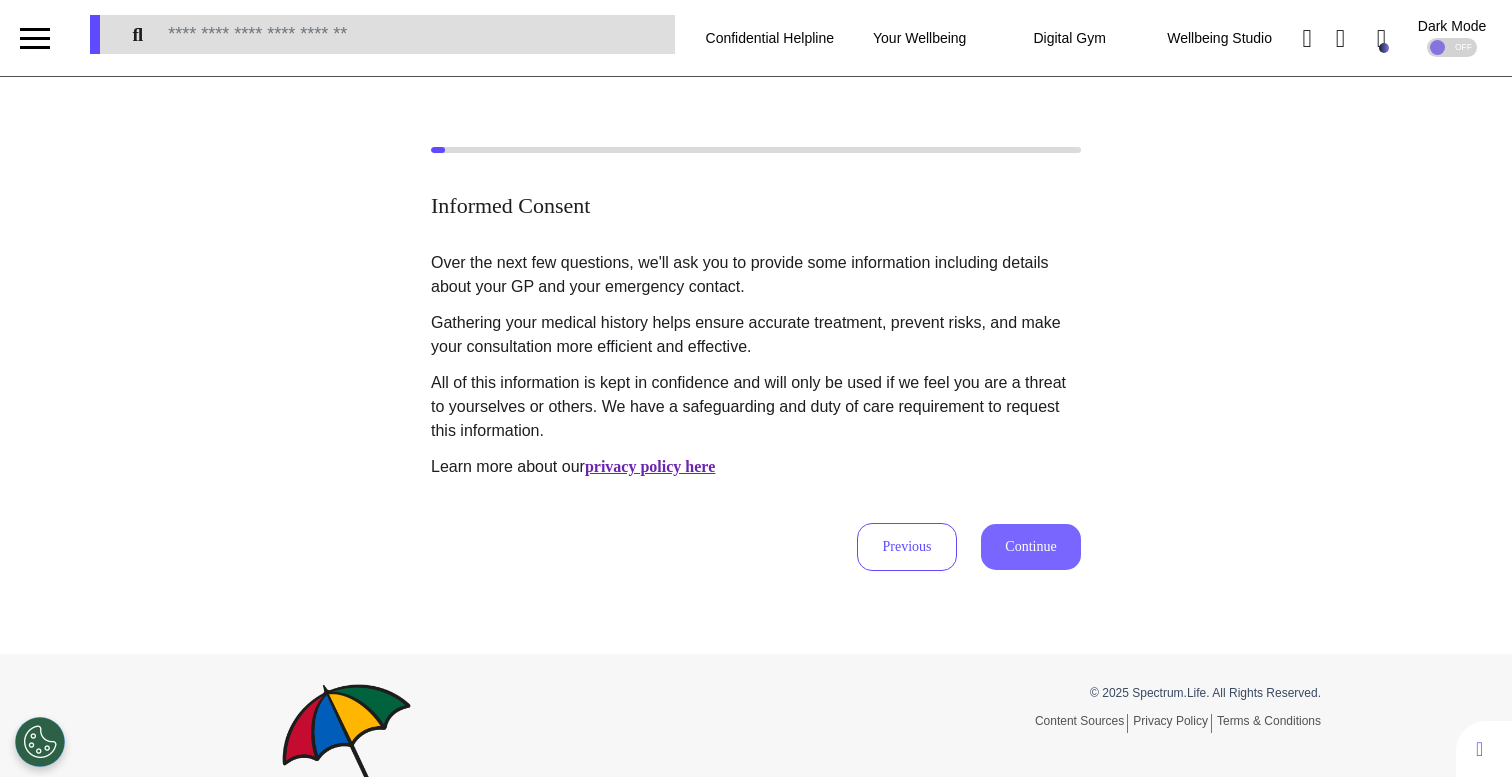 click on "Continue" at bounding box center (1031, 547) 